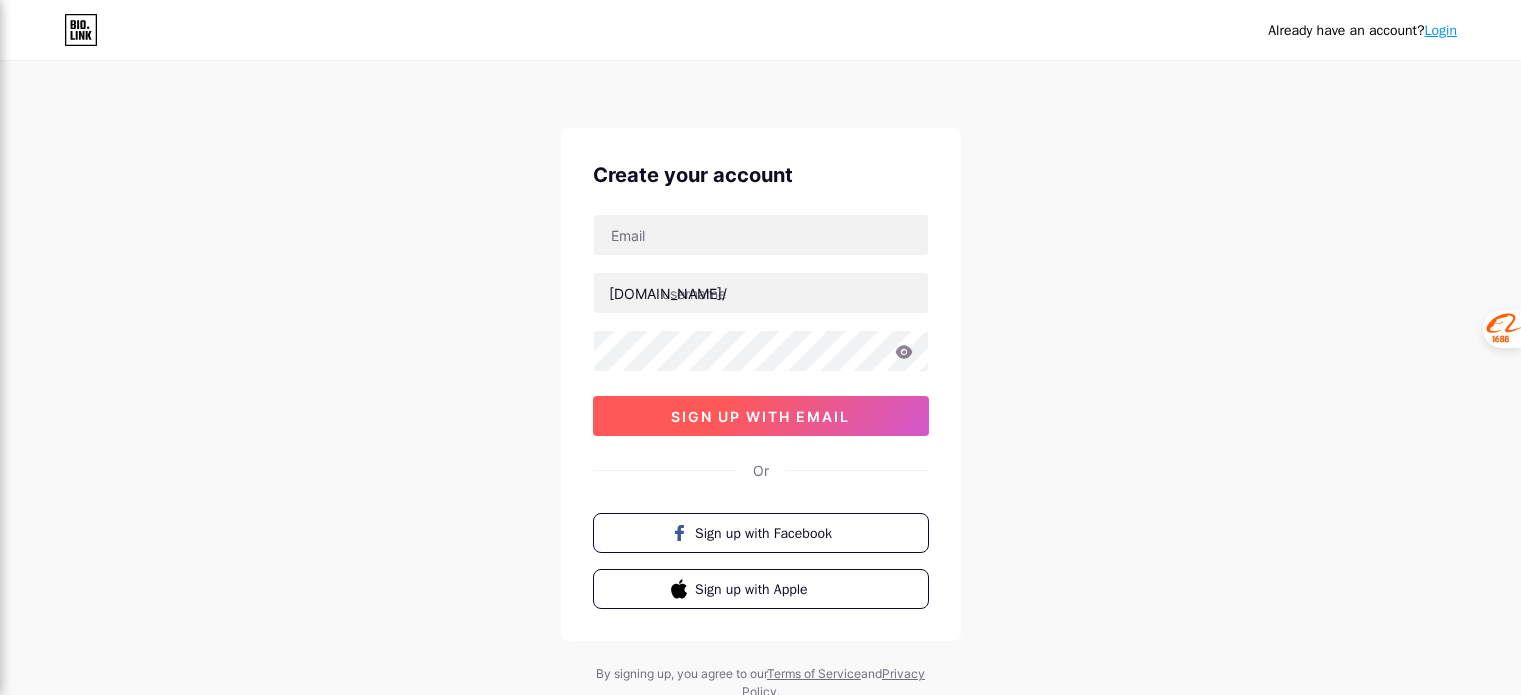scroll, scrollTop: 0, scrollLeft: 0, axis: both 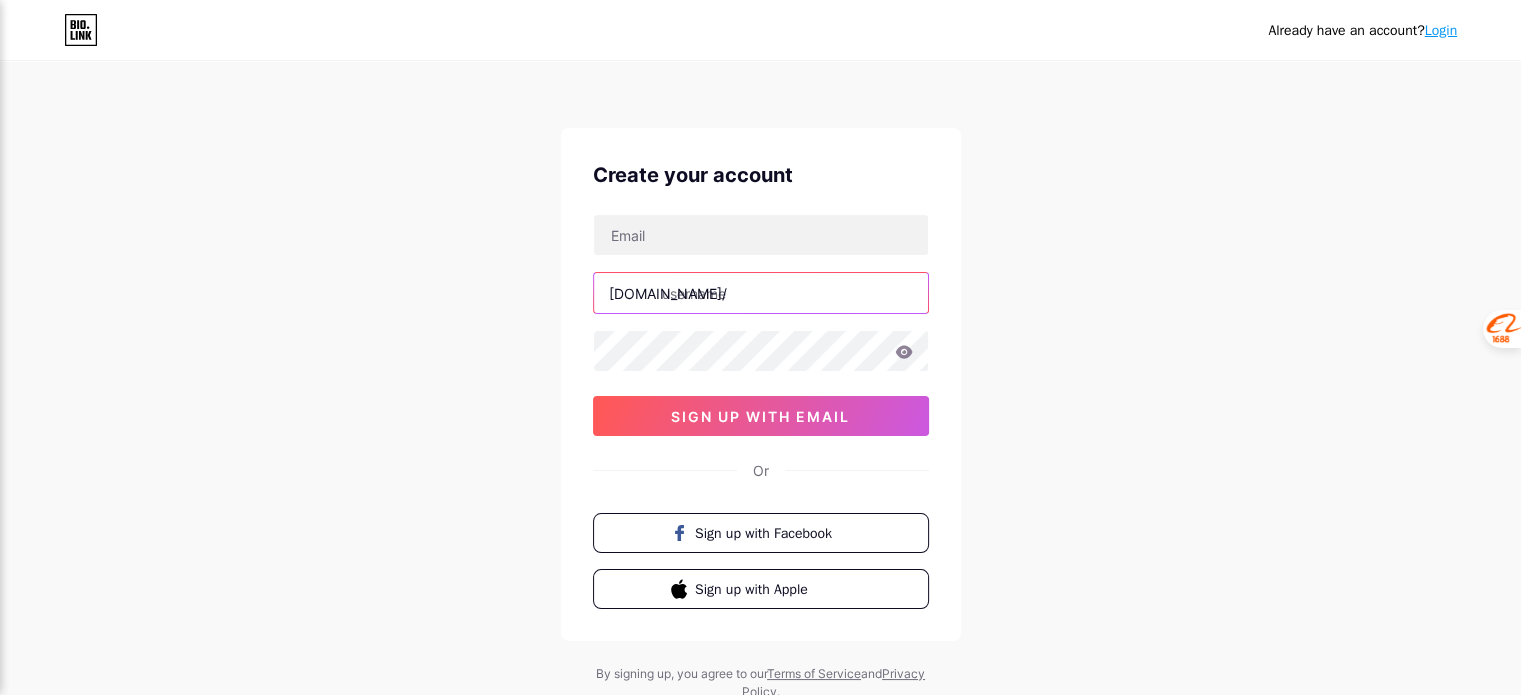 click at bounding box center (761, 293) 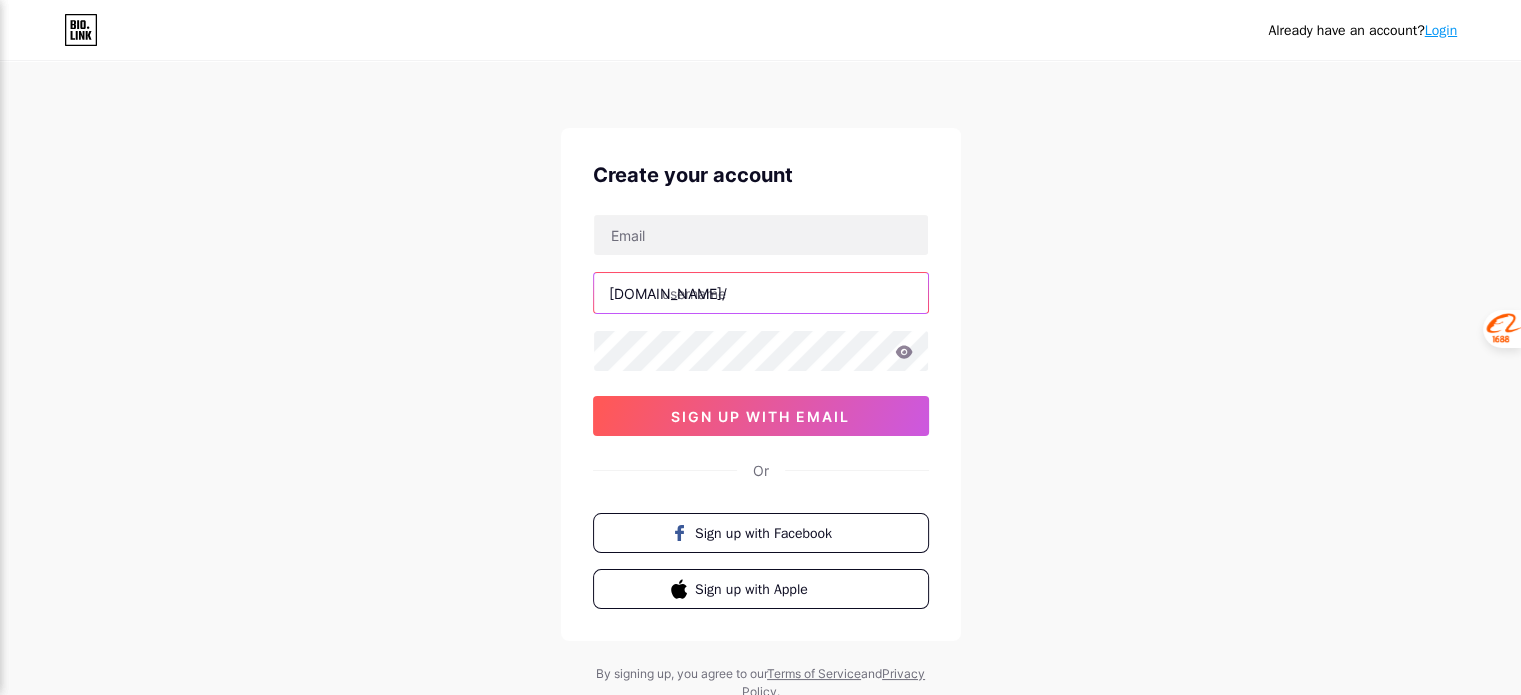 paste on "weightlossvibes" 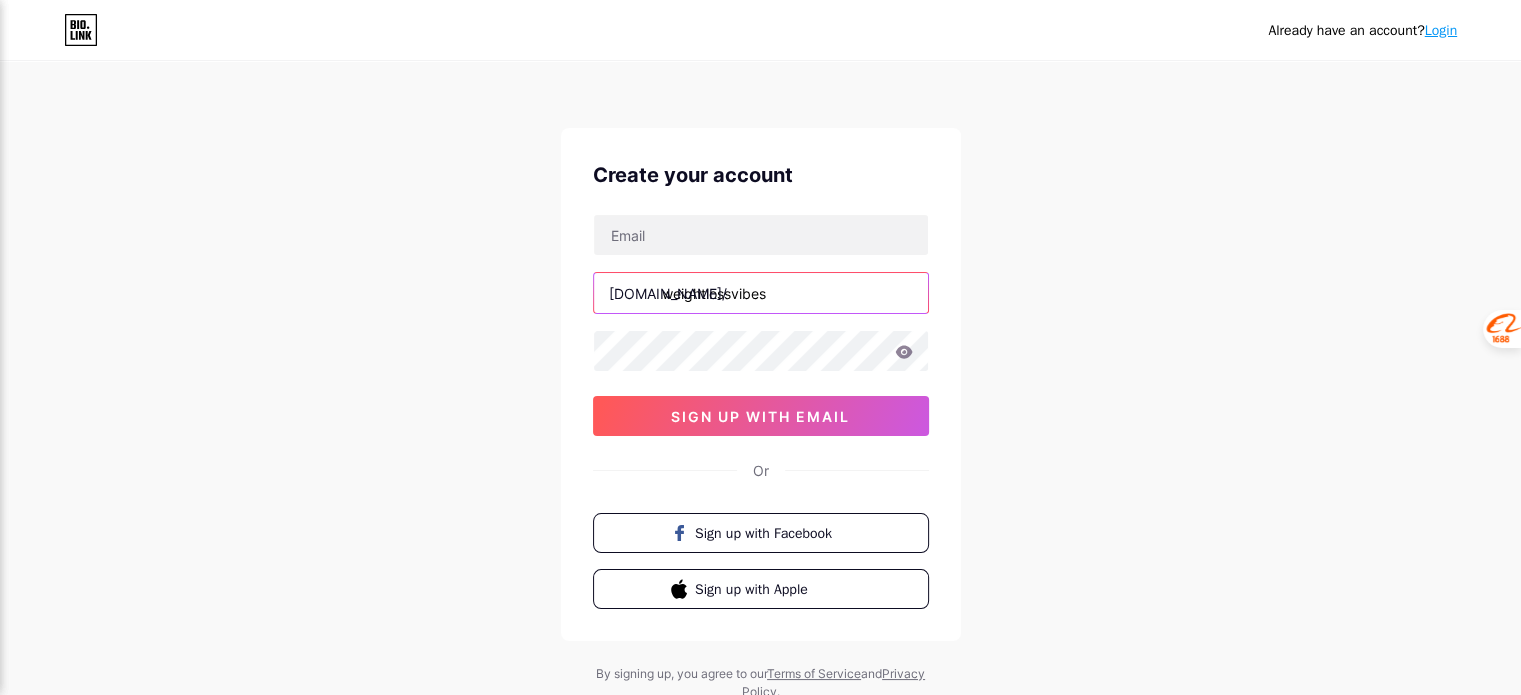 type on "weightlossvibes" 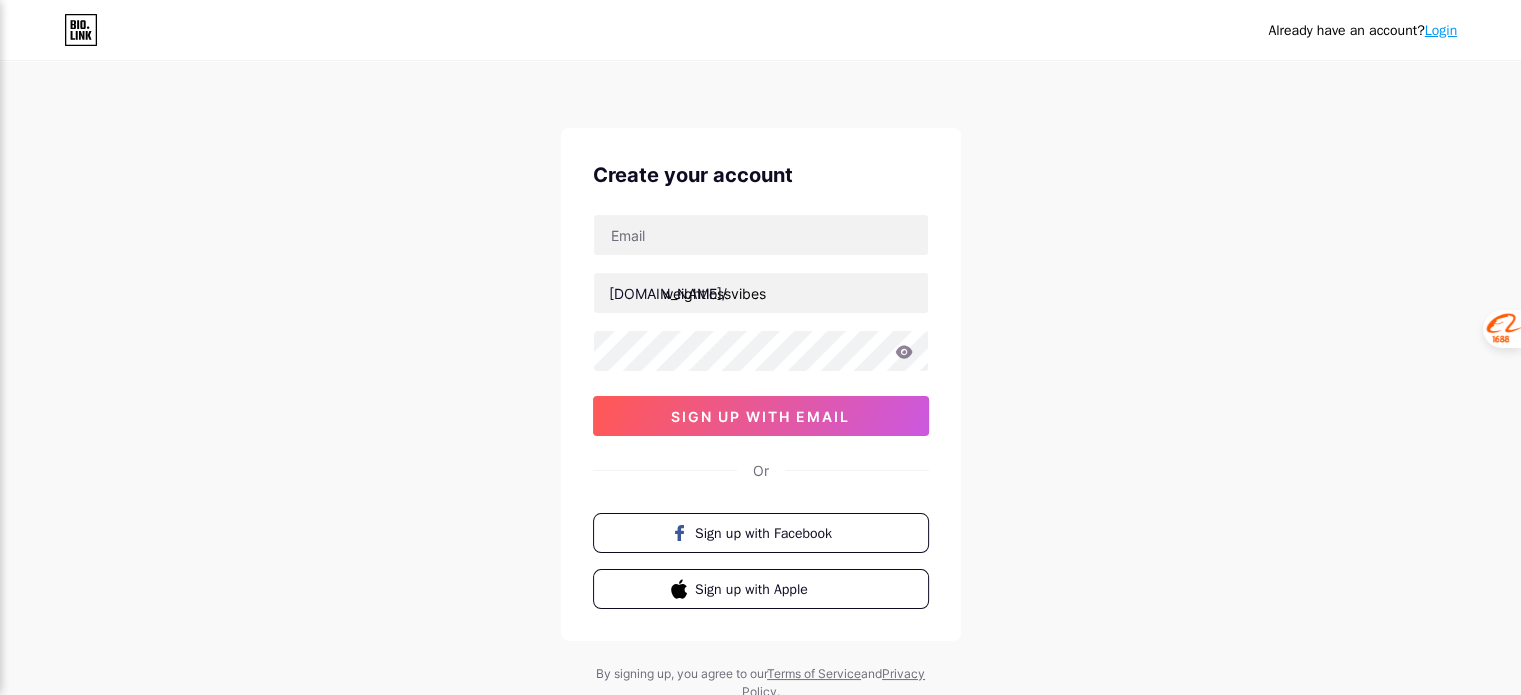 click on "Already have an account?  Login   Create your account         [DOMAIN_NAME]/   weightlossvibes                     sign up with email         Or       Sign up with Facebook
Sign up with Apple
By signing up, you agree to our  Terms of Service  and  Privacy Policy ." at bounding box center [760, 382] 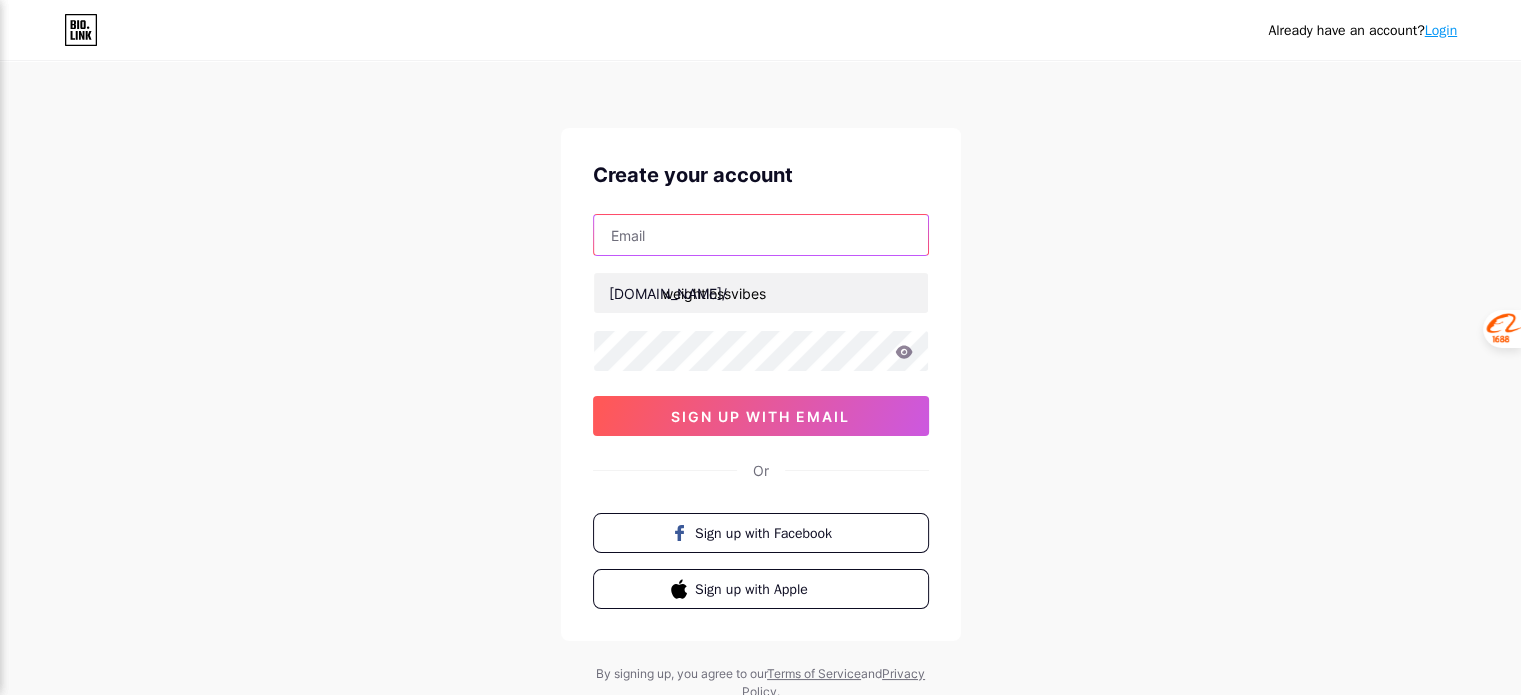 click at bounding box center (761, 235) 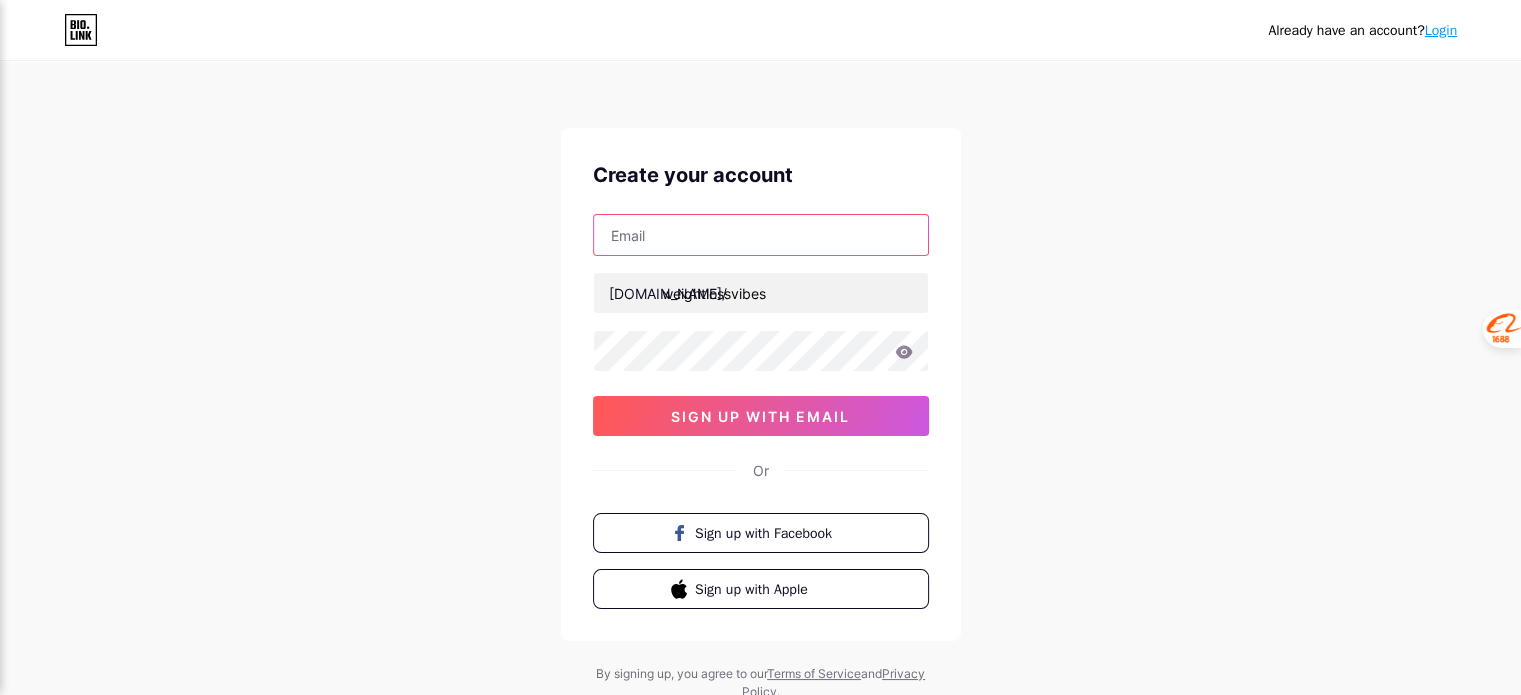 type on "[EMAIL_ADDRESS][DOMAIN_NAME]" 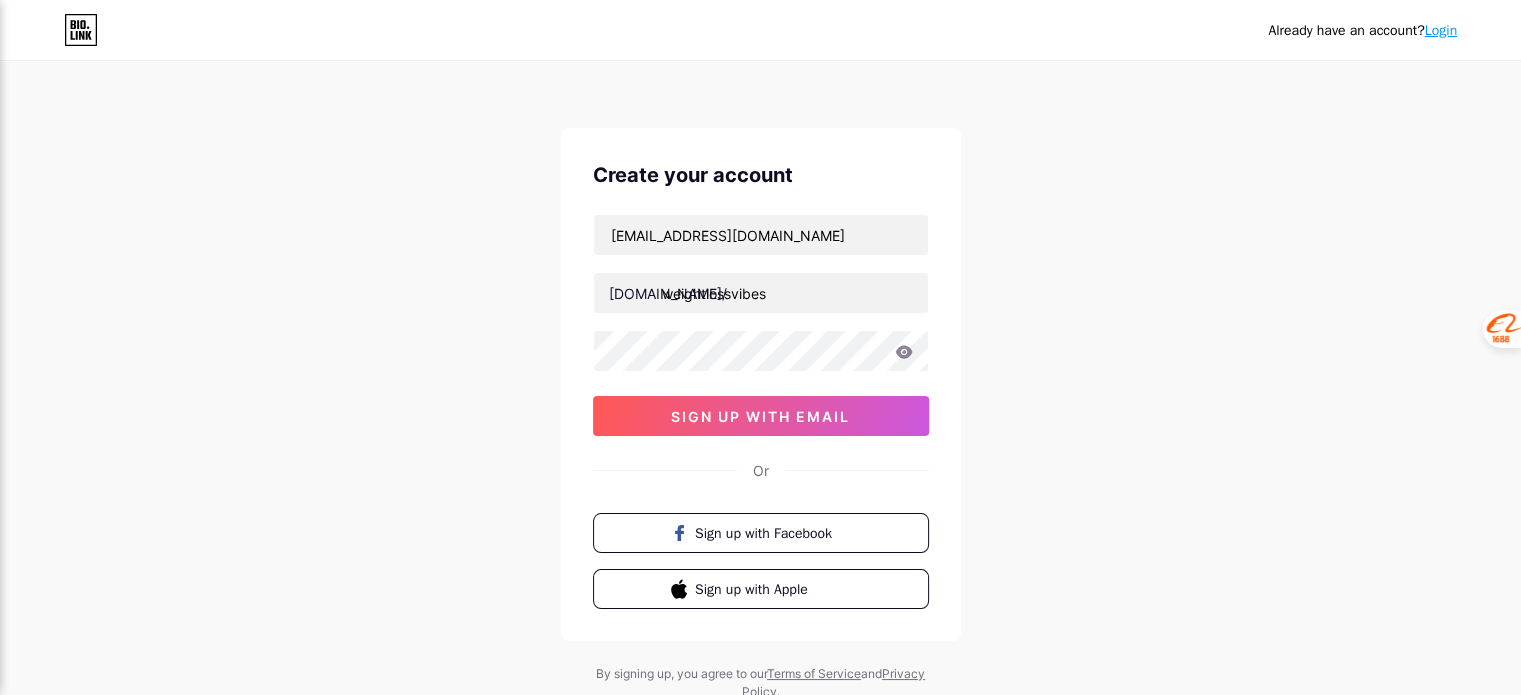 click on "Already have an account?  Login   Create your account     [EMAIL_ADDRESS][DOMAIN_NAME]     [DOMAIN_NAME]/   weightlossvibes                     sign up with email         Or       Sign up with Facebook
Sign up with Apple
By signing up, you agree to our  Terms of Service  and  Privacy Policy ." at bounding box center (760, 382) 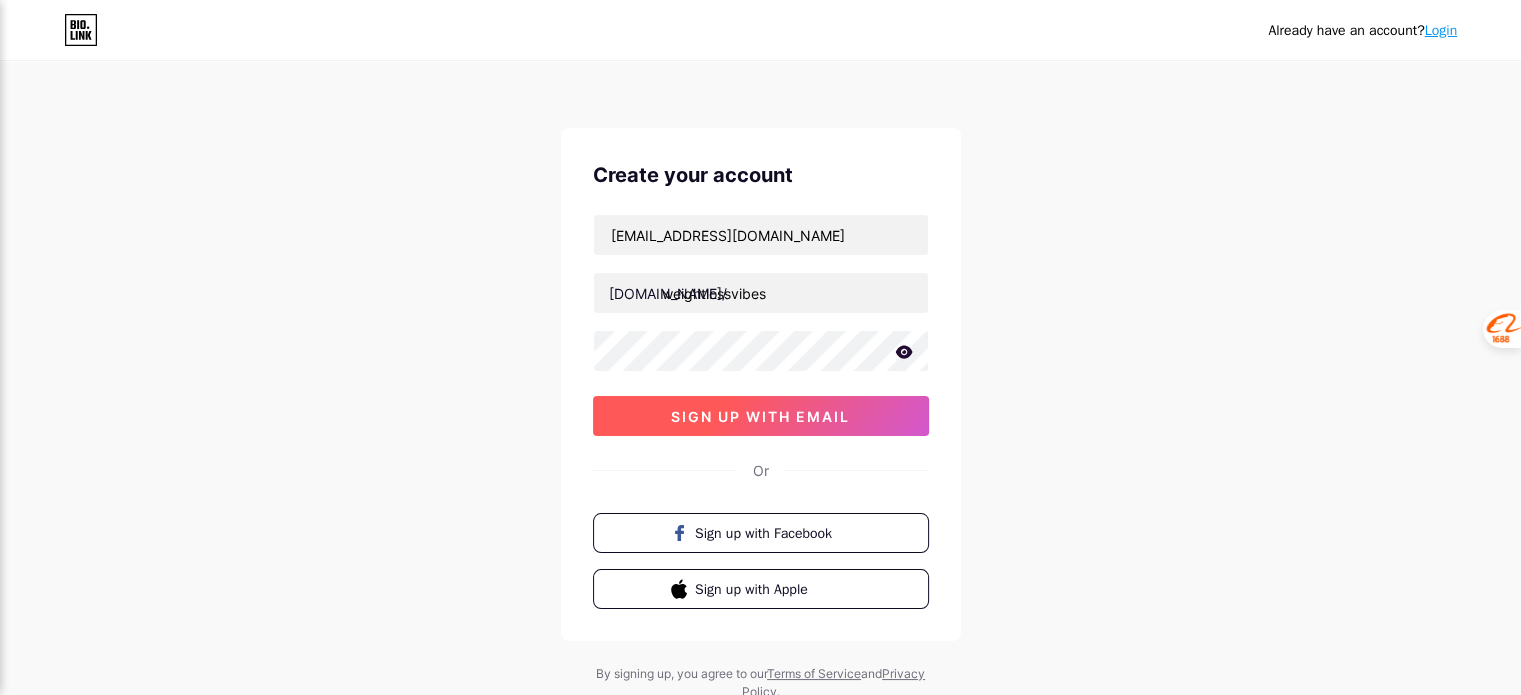 click on "sign up with email" at bounding box center [760, 416] 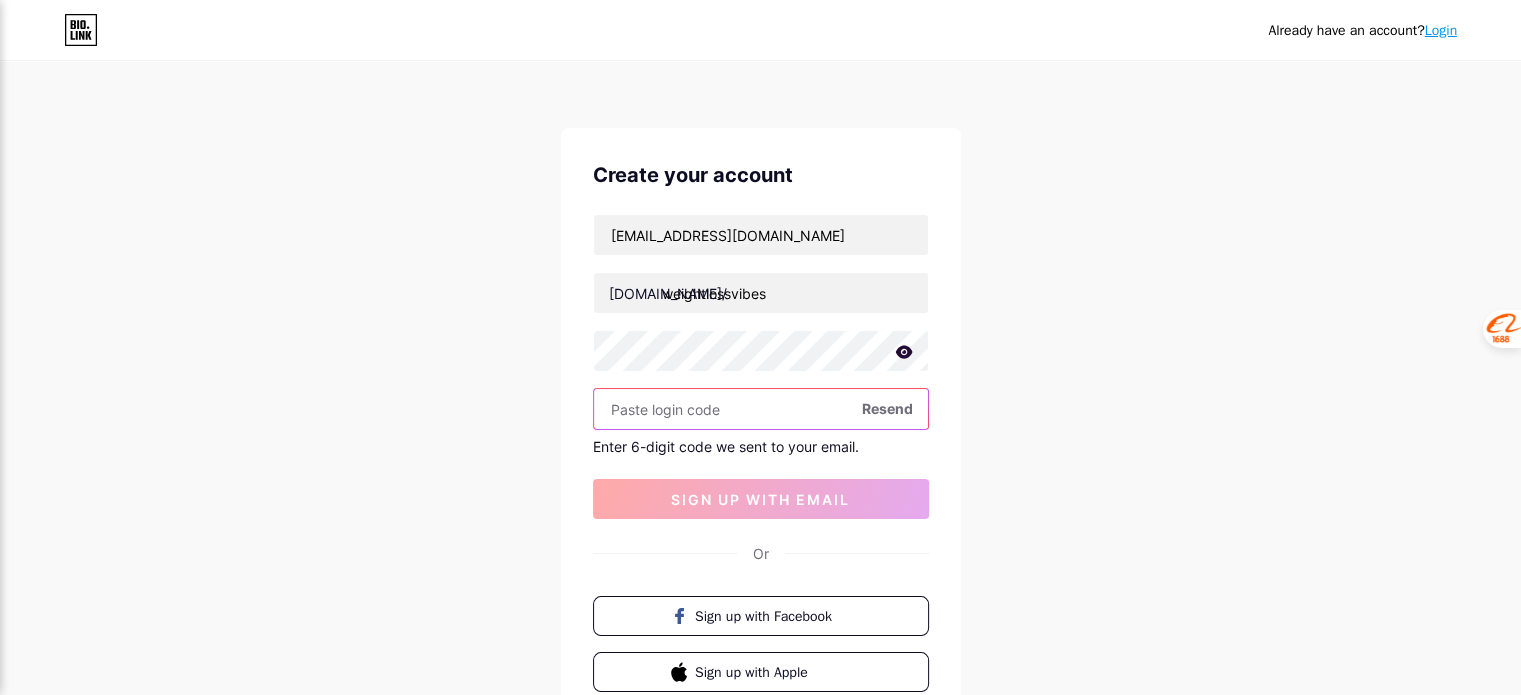 paste on "288975" 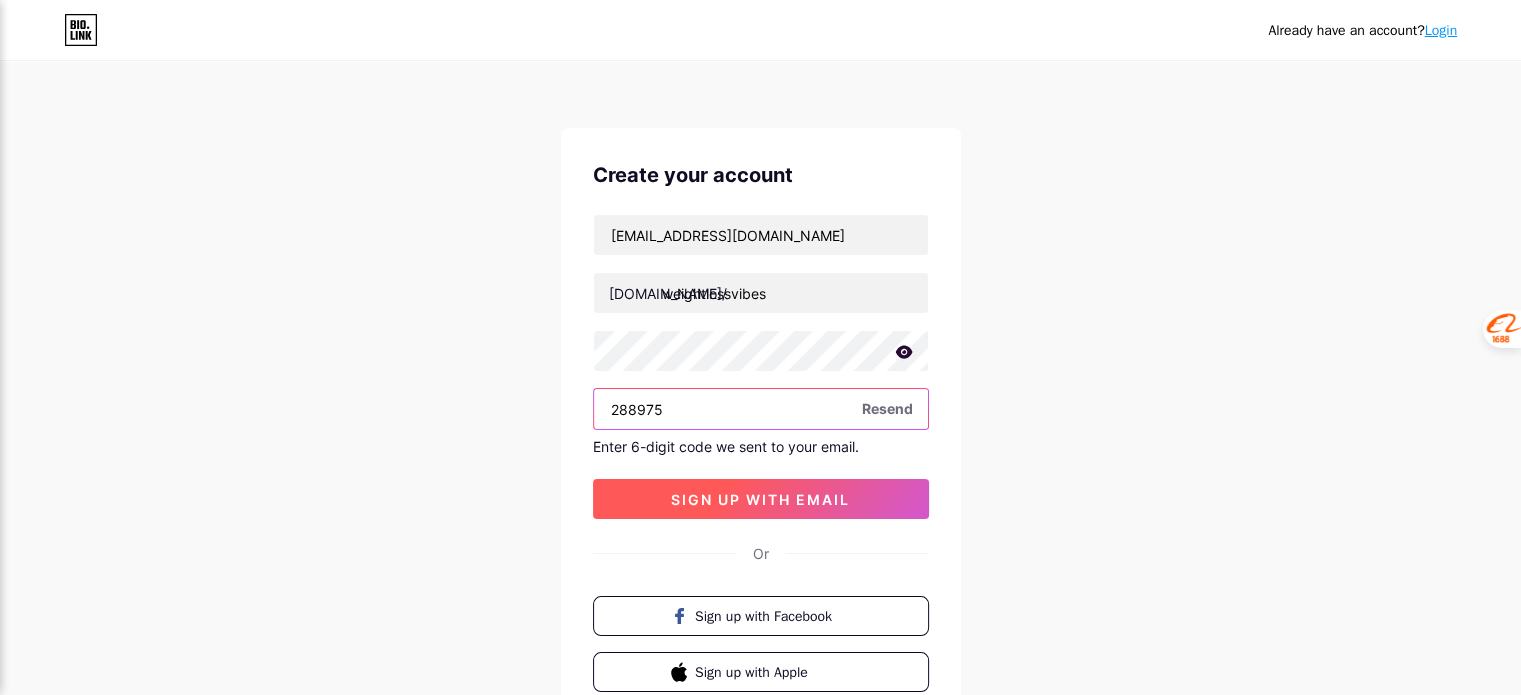type on "288975" 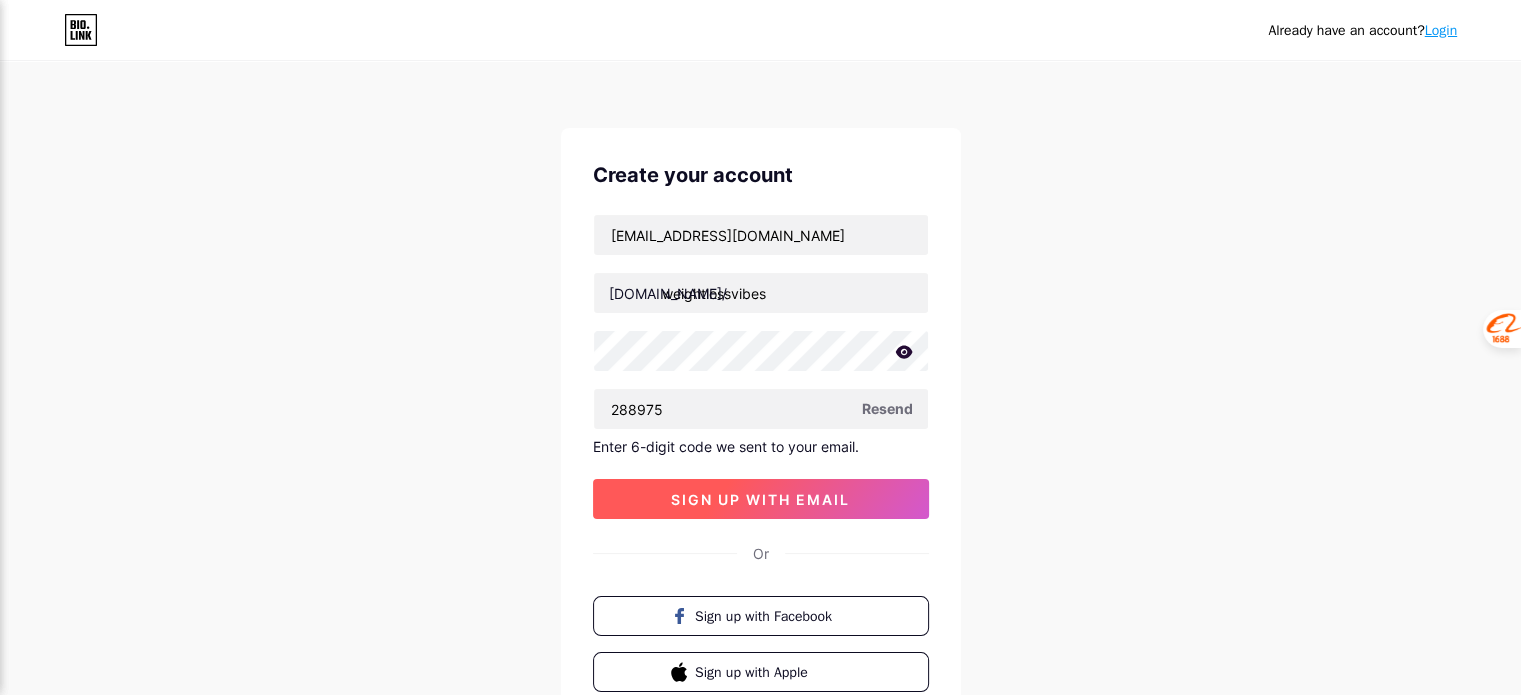 click on "sign up with email" at bounding box center (760, 499) 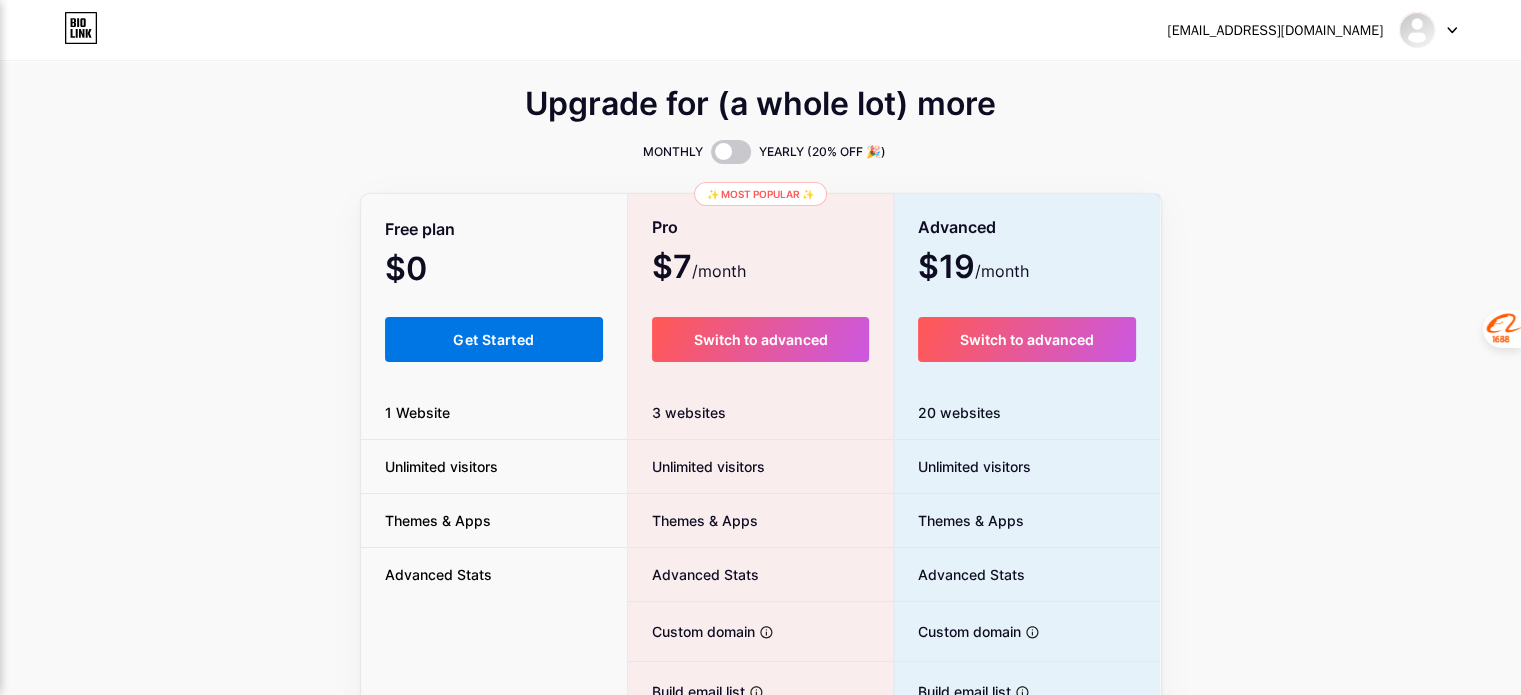 click on "Get Started" at bounding box center [494, 339] 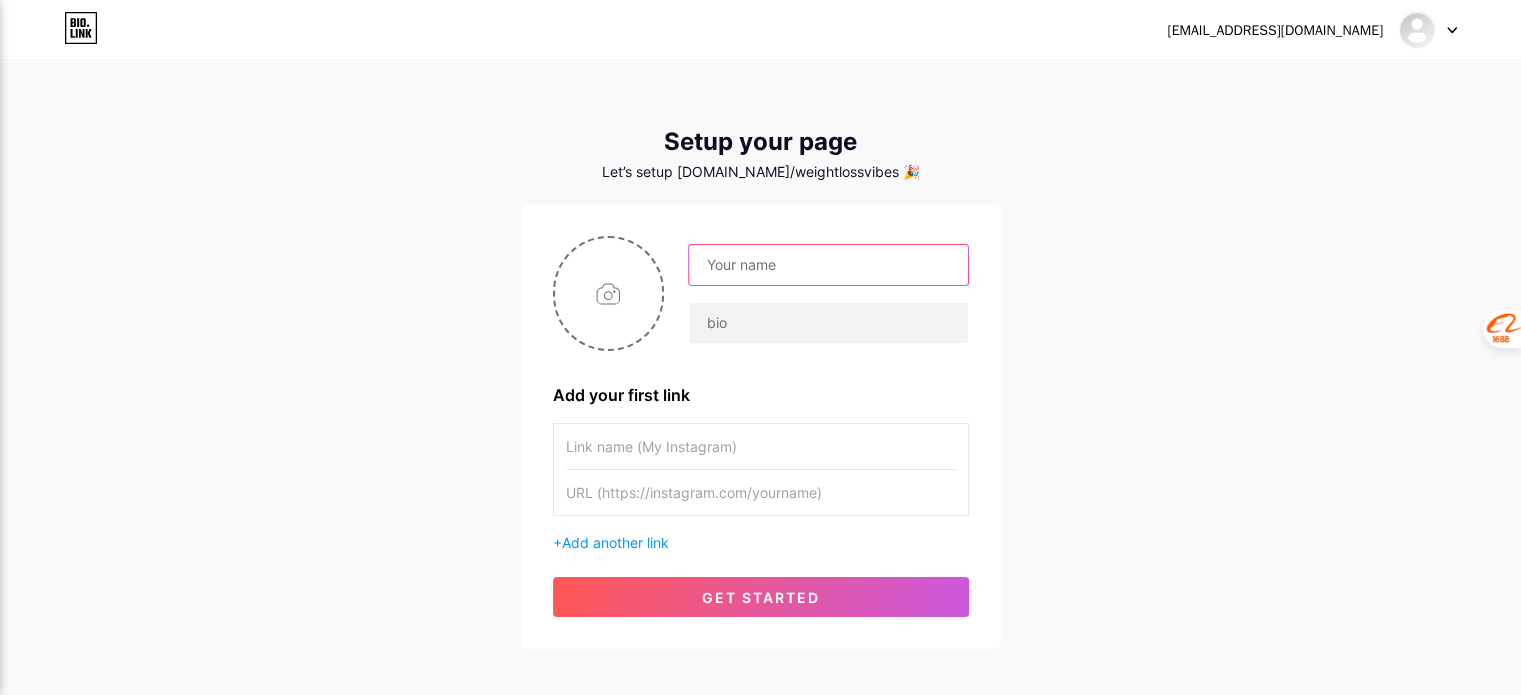 click at bounding box center [828, 265] 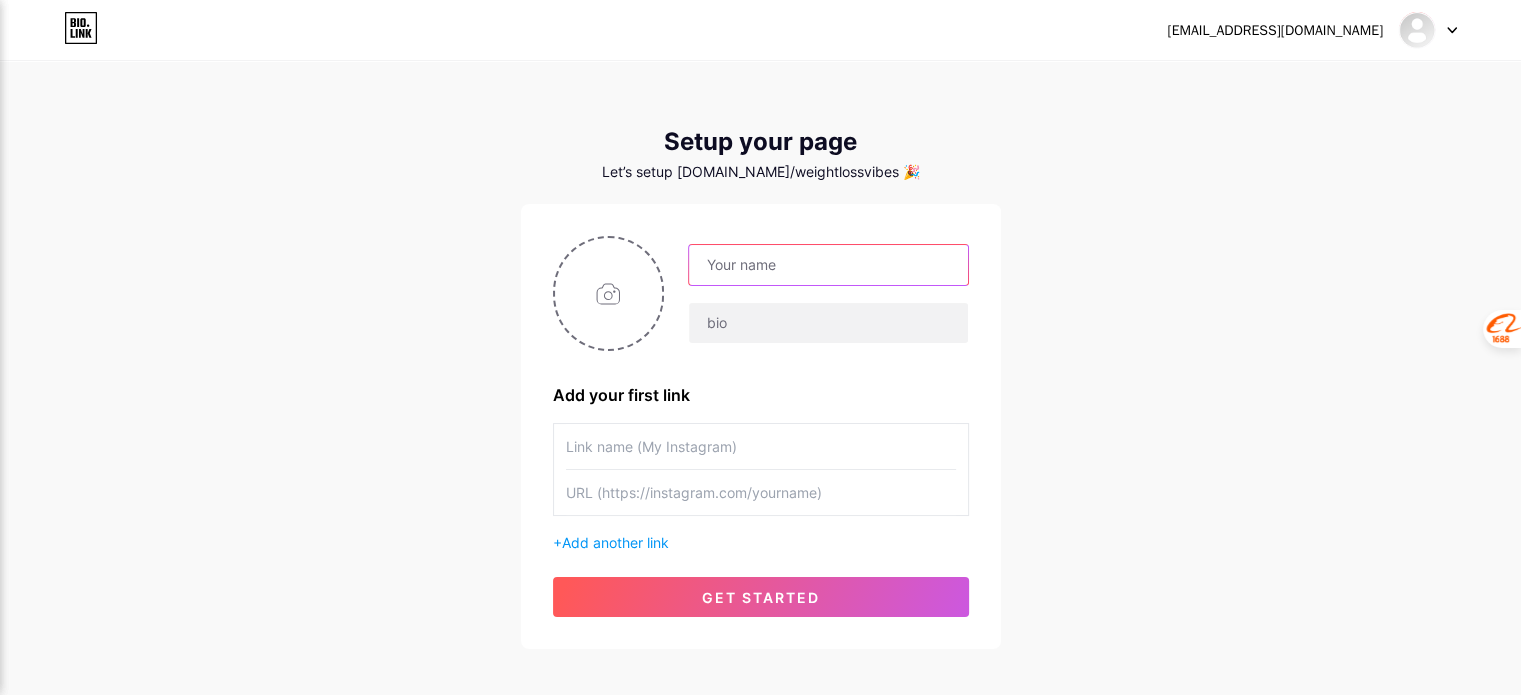 paste on "WeightLossVibes" 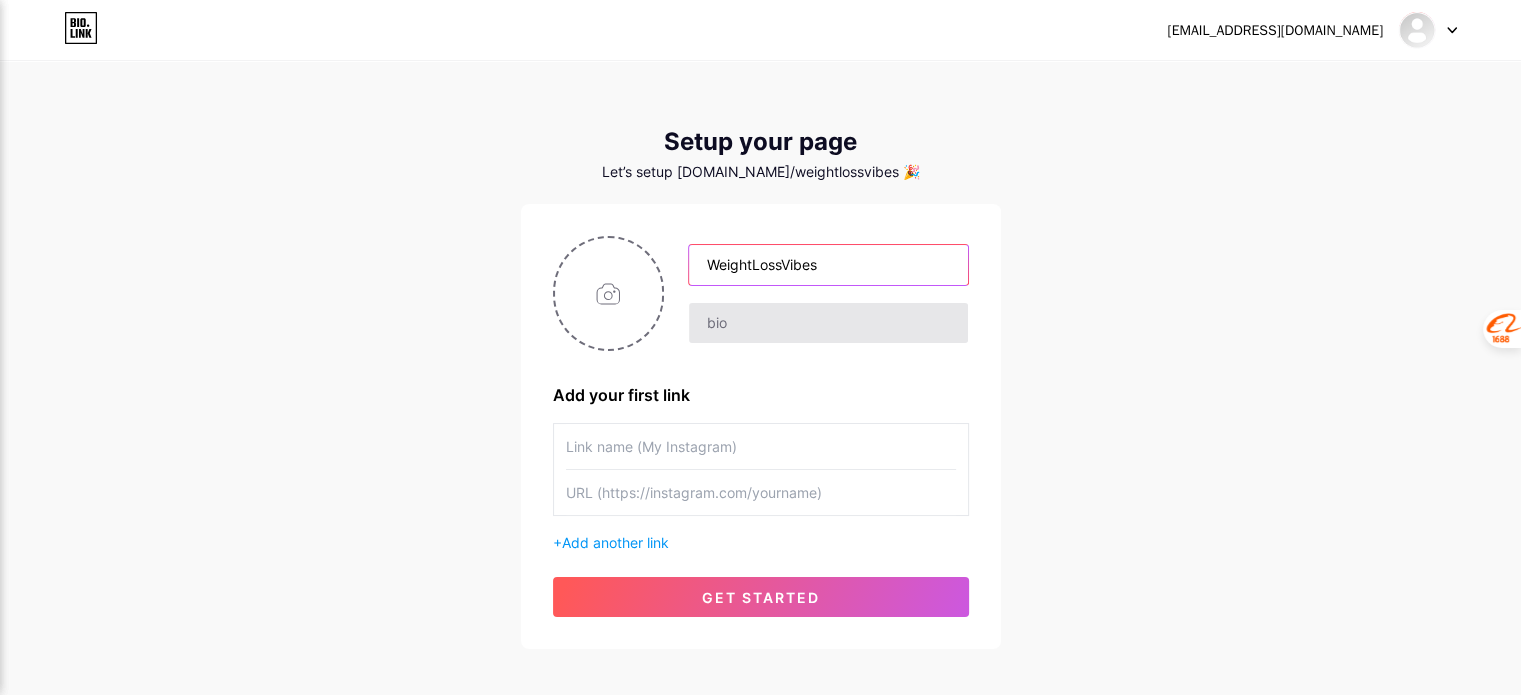 type on "WeightLossVibes" 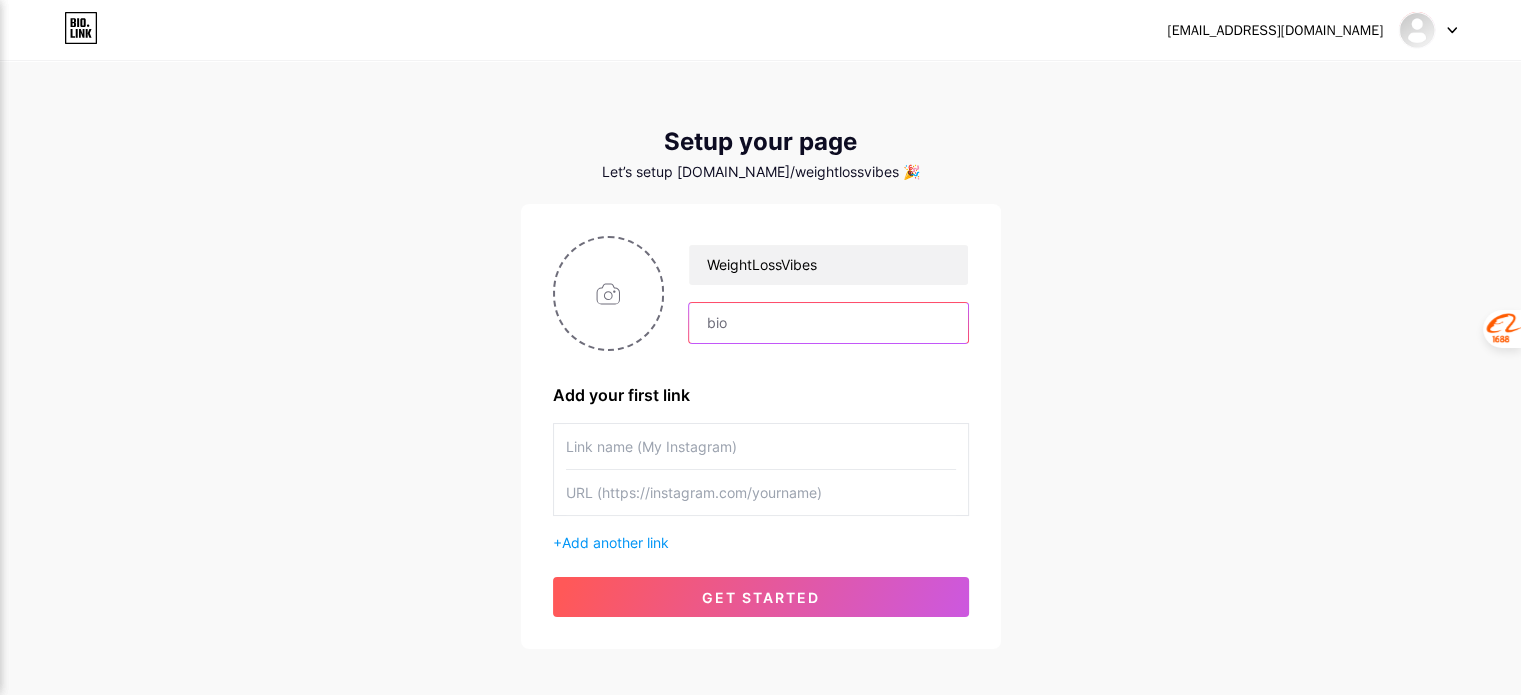 click at bounding box center (828, 323) 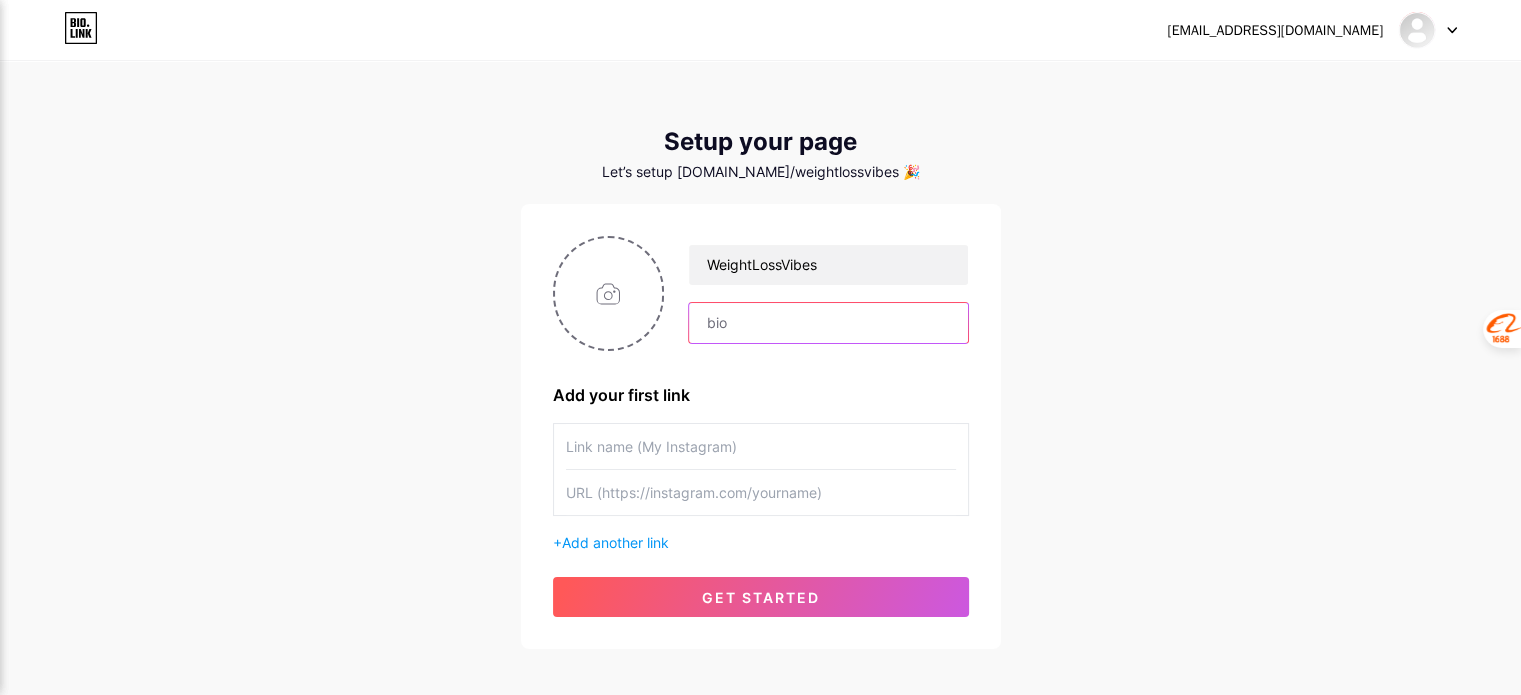 paste on "We offer you effective steps and simple tips to lose weight in a healthy and natural way." 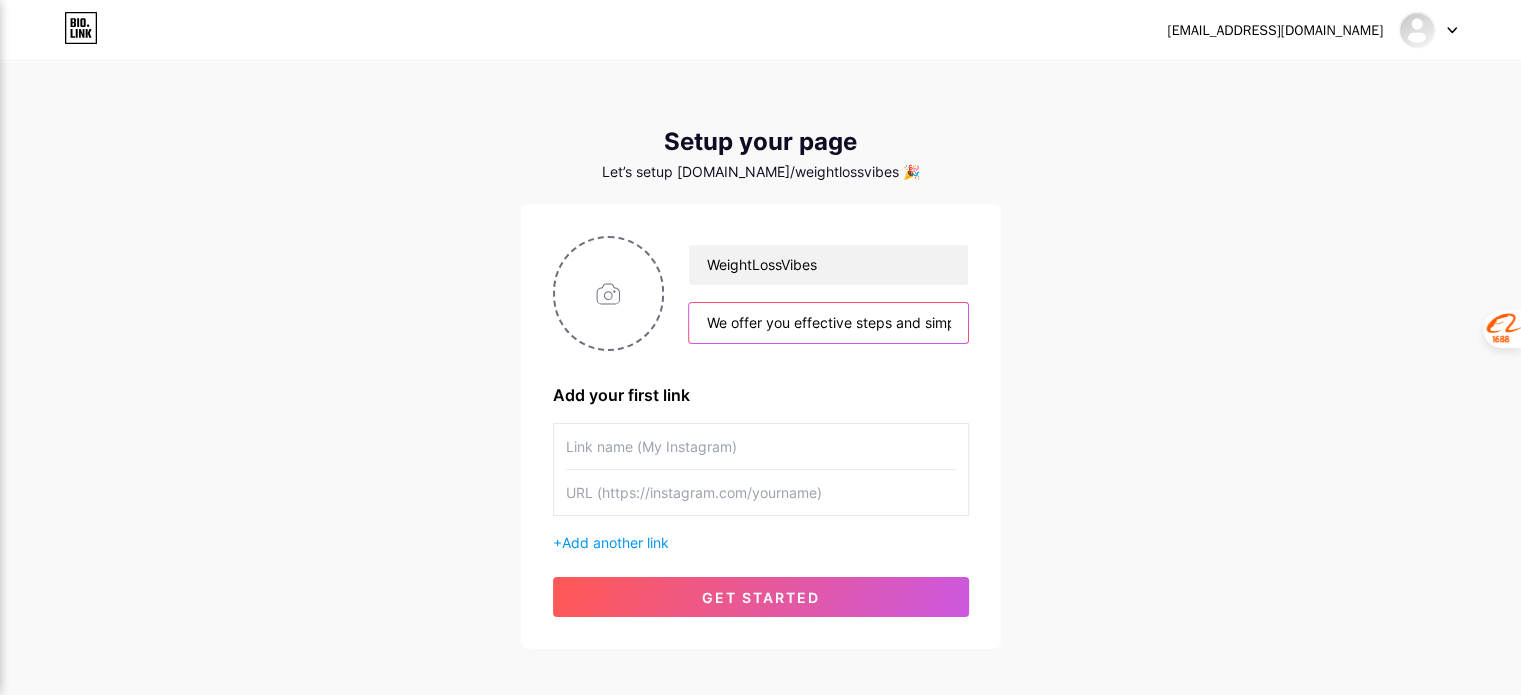 scroll, scrollTop: 0, scrollLeft: 334, axis: horizontal 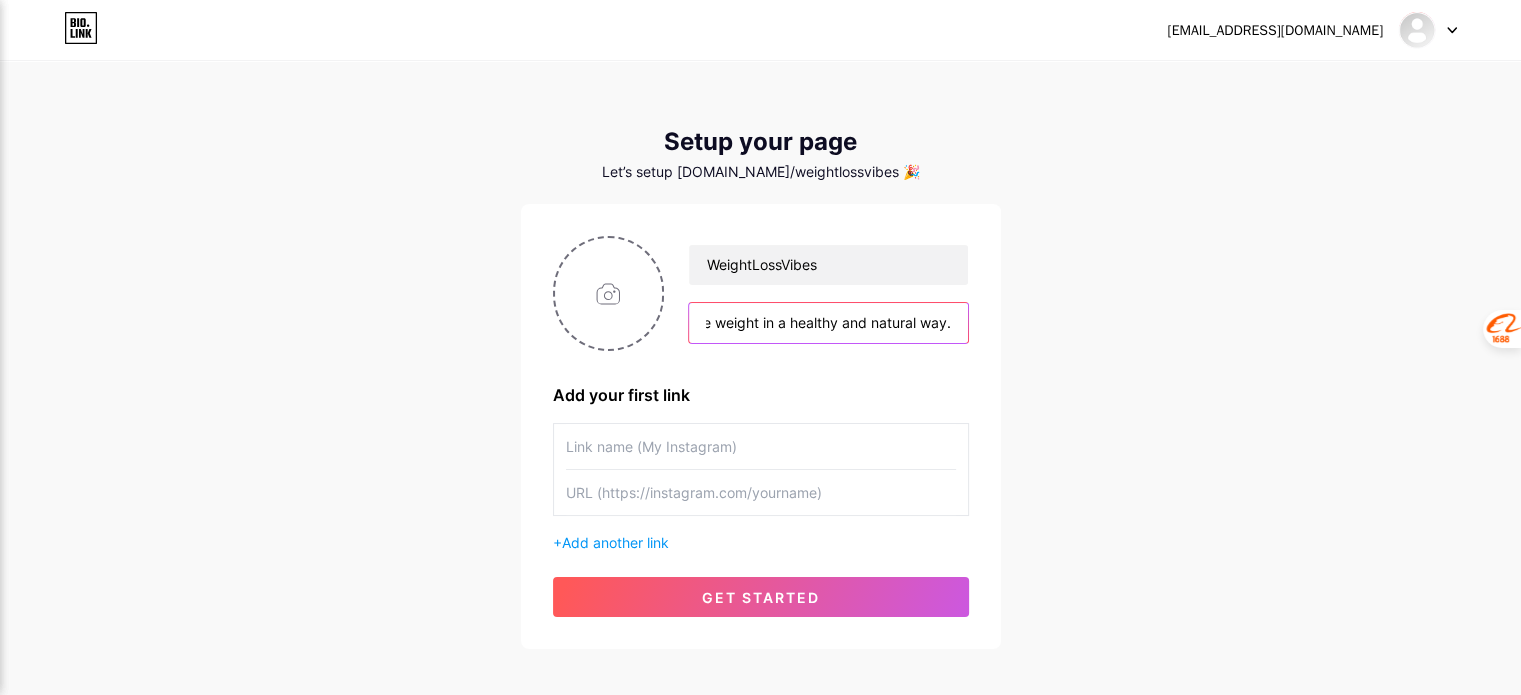 type on "We offer you effective steps and simple tips to lose weight in a healthy and natural way." 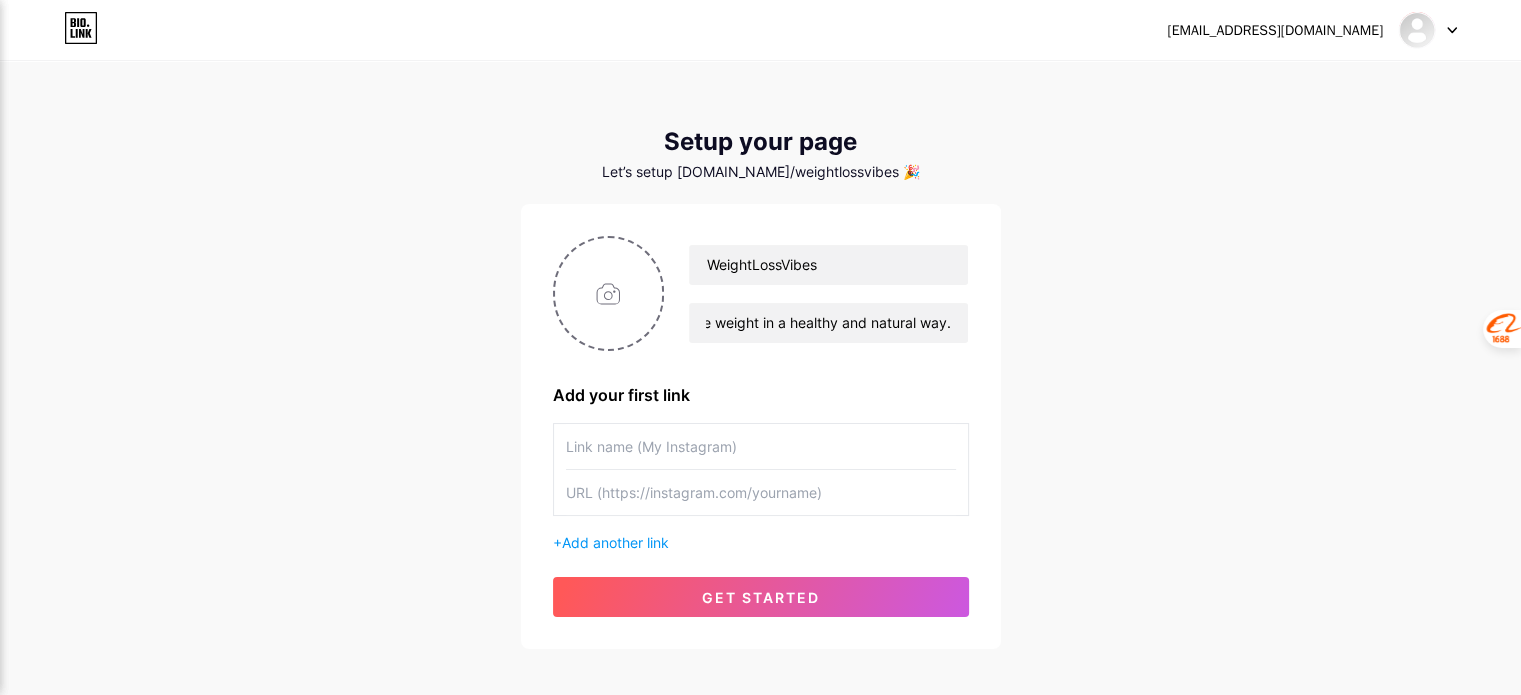 click on "[EMAIL_ADDRESS][DOMAIN_NAME]           Dashboard     Logout   Setup your page   Let’s setup [DOMAIN_NAME]/weightlossvibes 🎉               WeightLossVibes     We offer you effective steps and simple tips to lose weight in a healthy and natural way.     Add your first link
+  Add another link     get started" at bounding box center (760, 356) 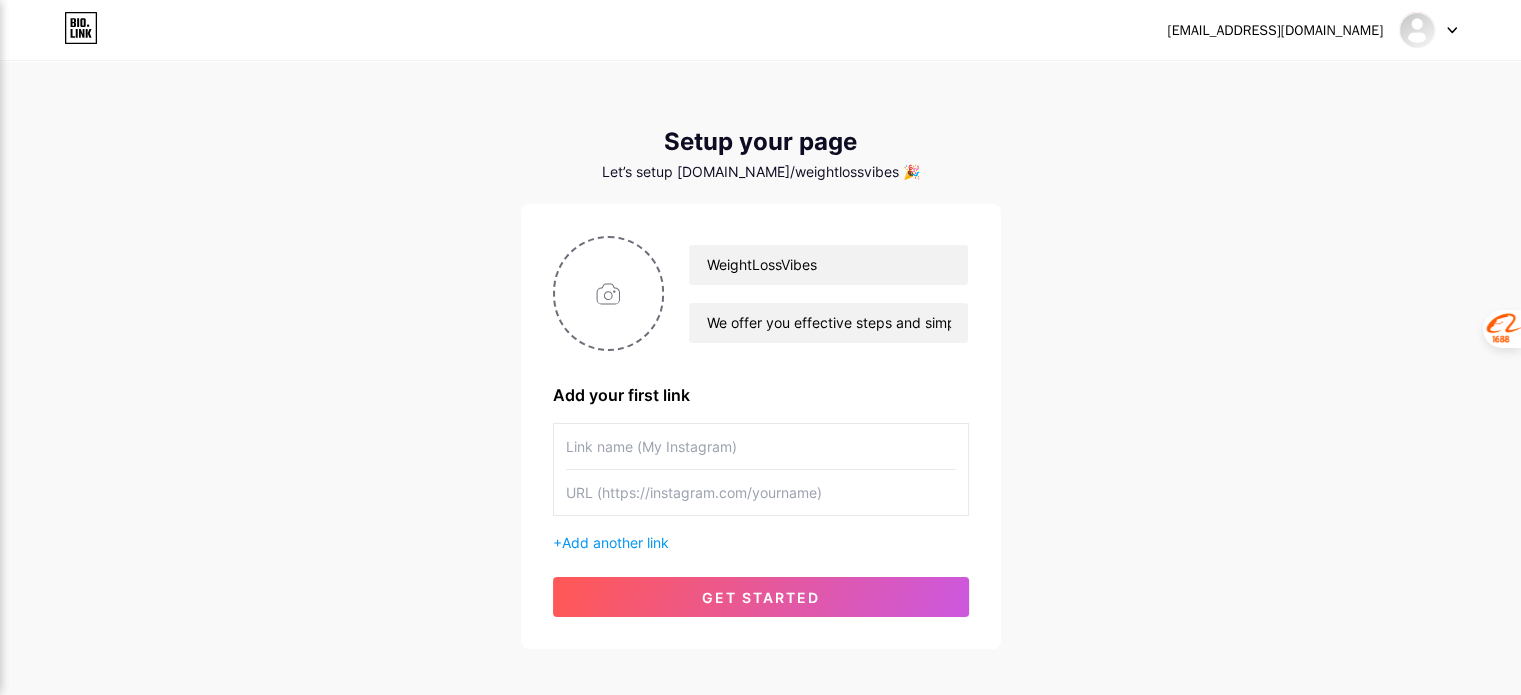 paste on "Regain your strength and confidence… Order Aizen Power now!" 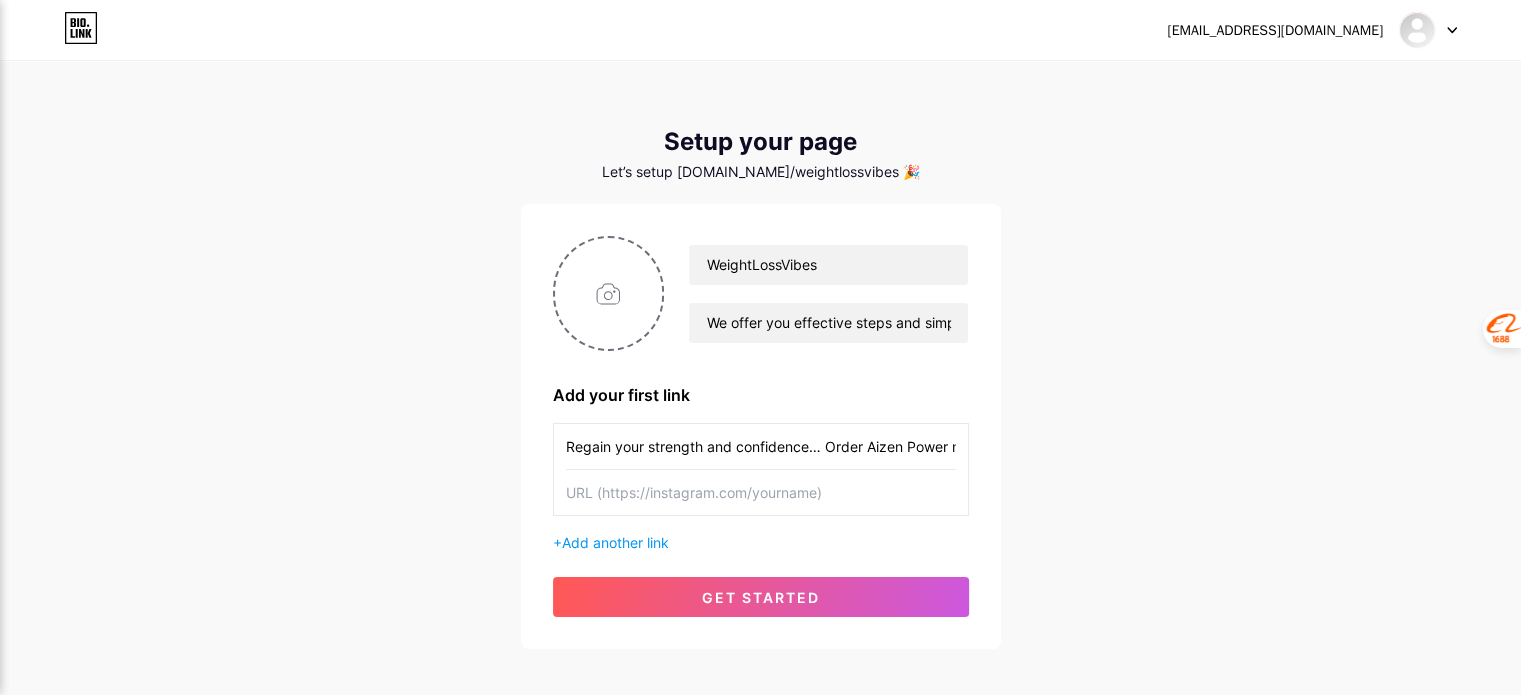 scroll, scrollTop: 0, scrollLeft: 28, axis: horizontal 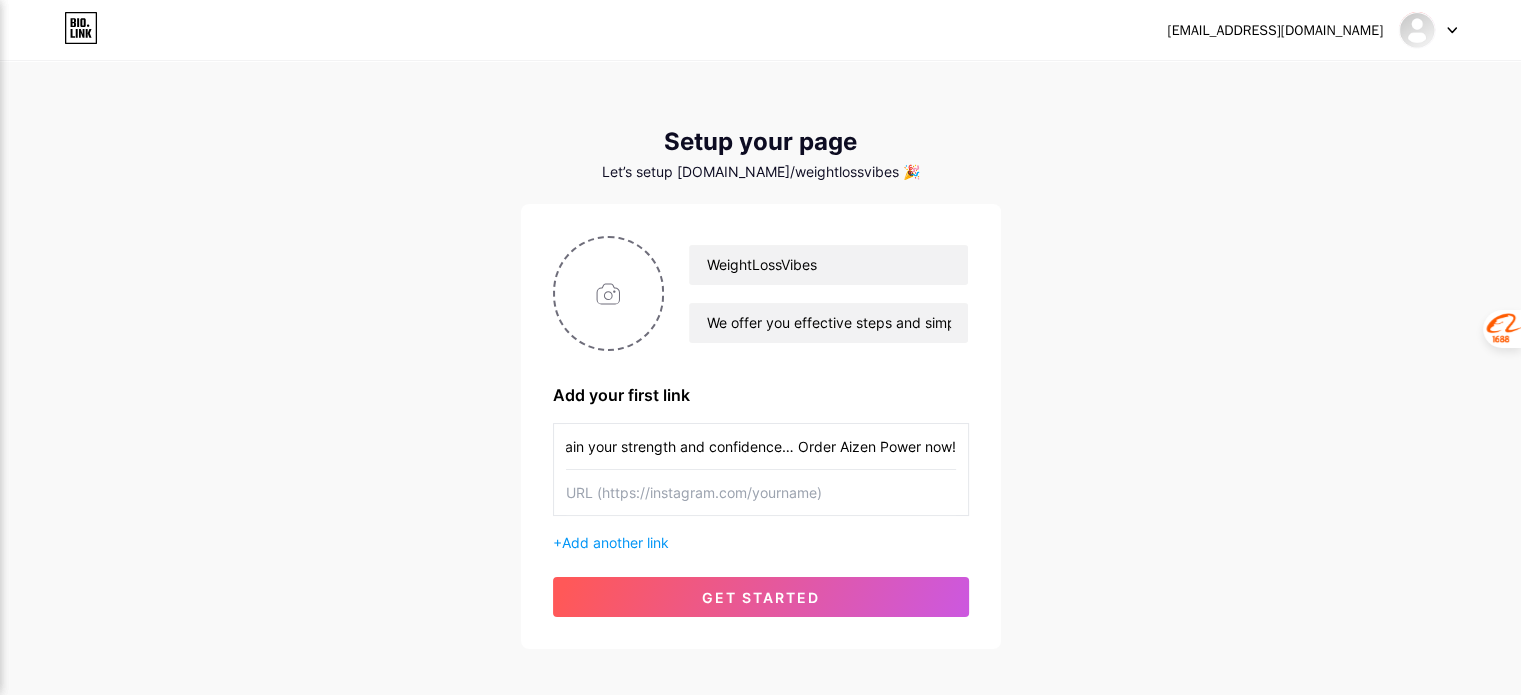 type on "Regain your strength and confidence… Order Aizen Power now!" 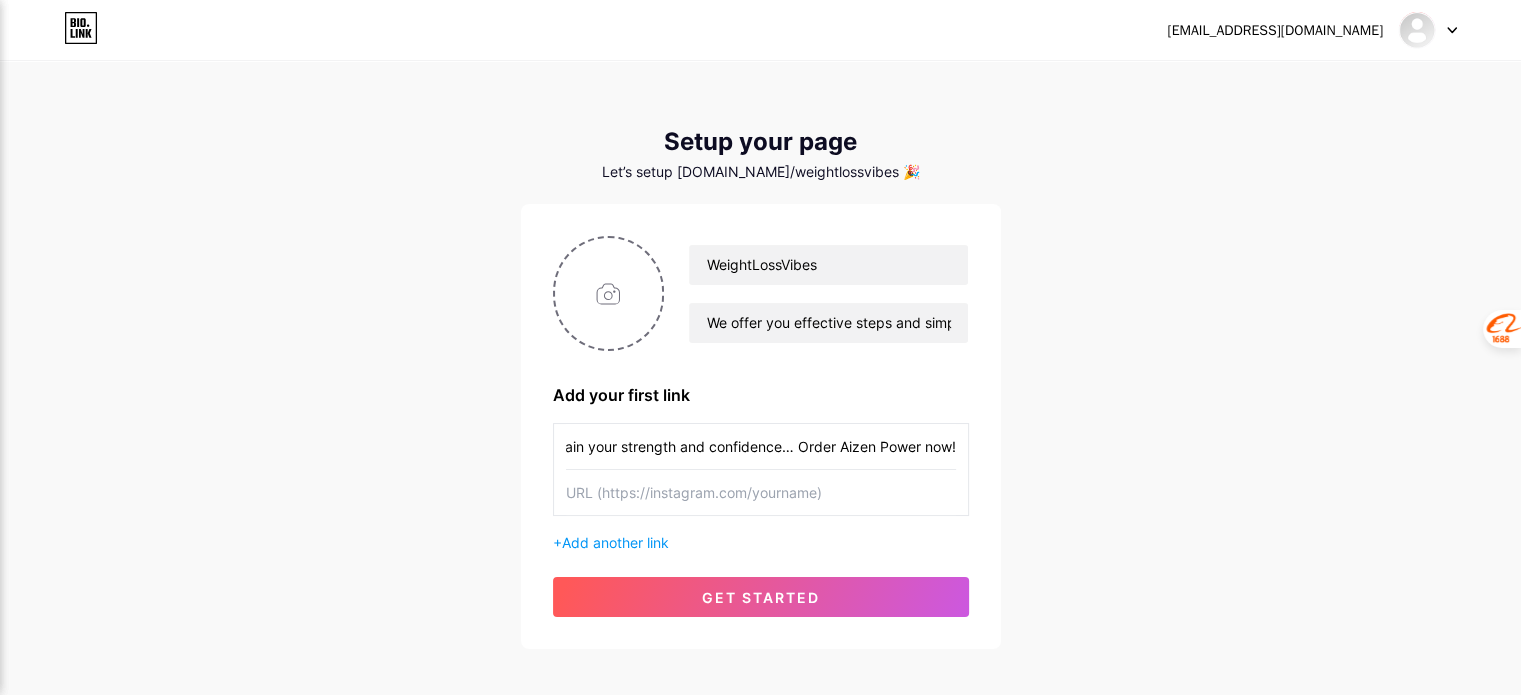scroll, scrollTop: 0, scrollLeft: 0, axis: both 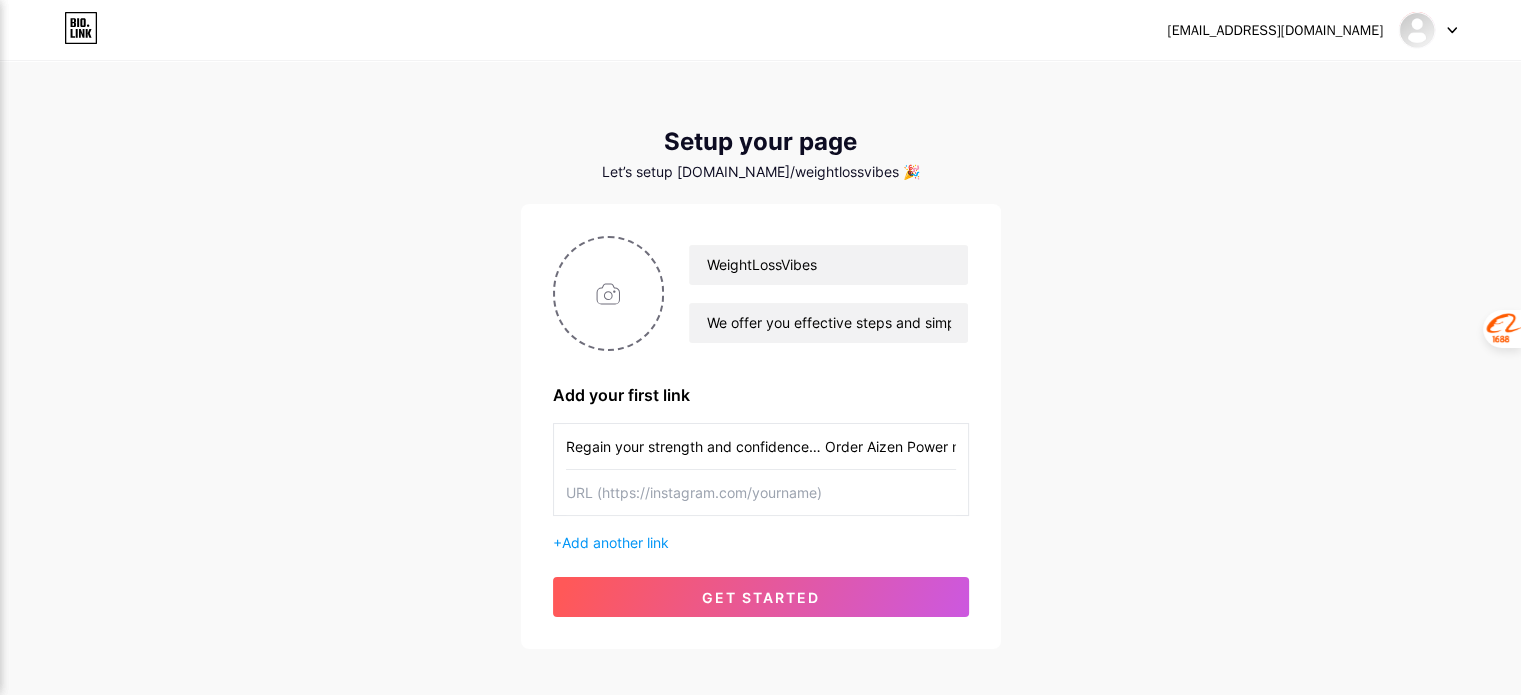 click on "[EMAIL_ADDRESS][DOMAIN_NAME]           Dashboard     Logout   Setup your page   Let’s setup [DOMAIN_NAME]/weightlossvibes 🎉               WeightLossVibes     We offer you effective steps and simple tips to lose weight in a healthy and natural way.     Add your first link   Regain your strength and confidence… Order Aizen Power now!
+  Add another link     get started" at bounding box center [760, 356] 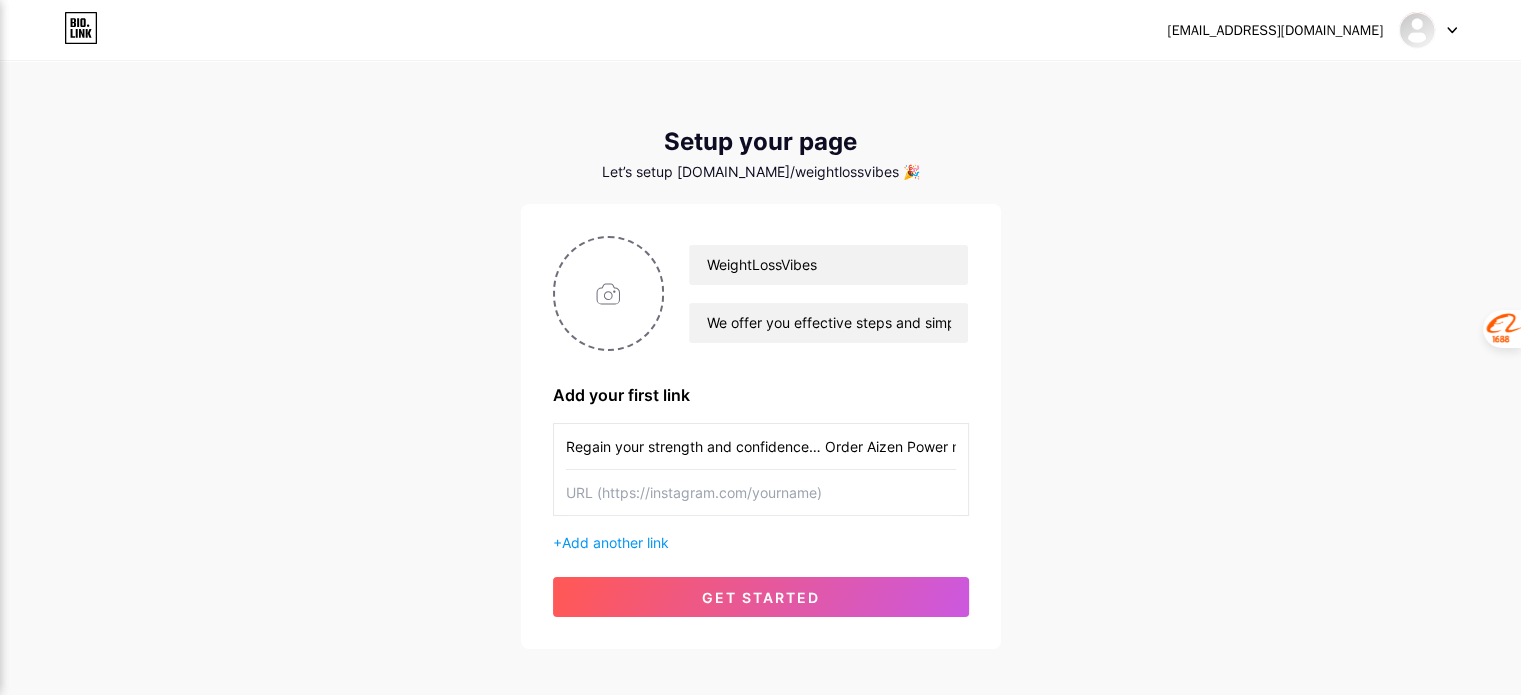 paste on "[URL][DOMAIN_NAME]" 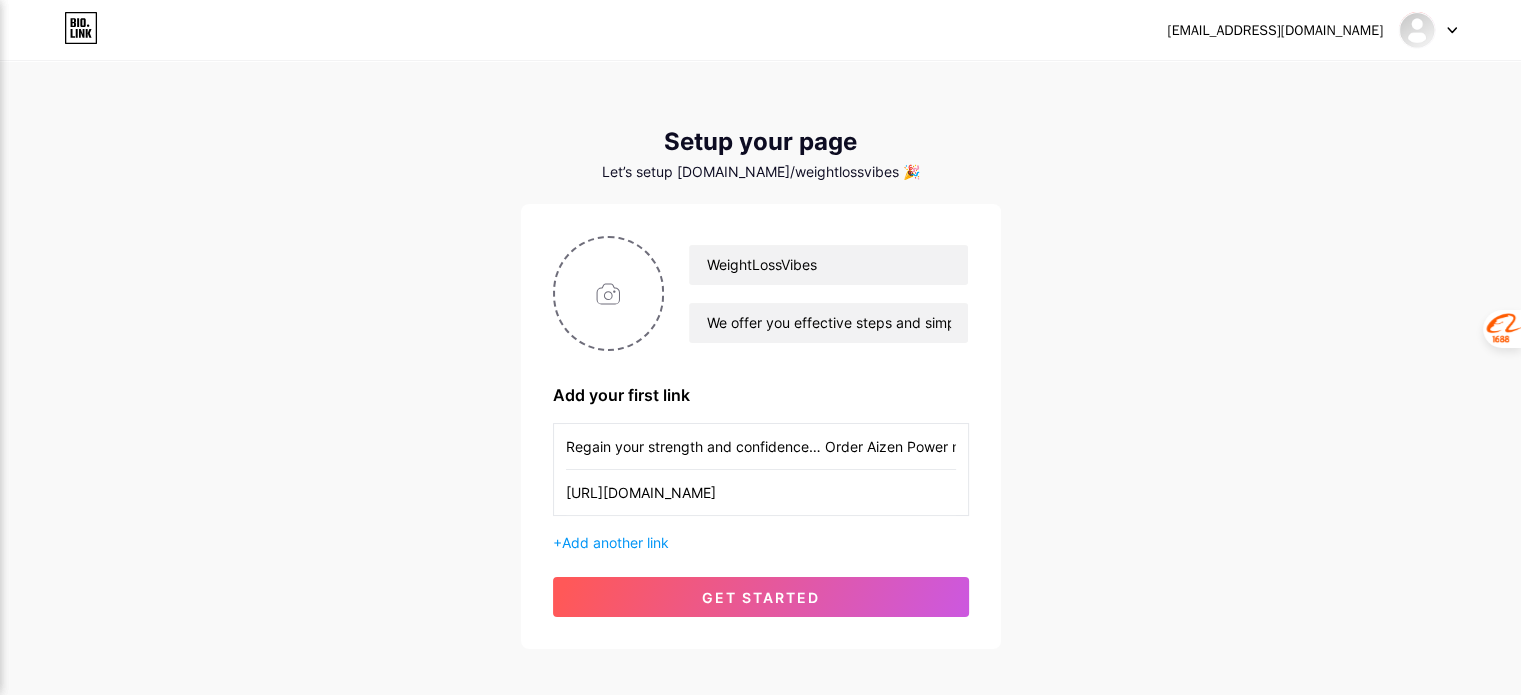 scroll, scrollTop: 0, scrollLeft: 48, axis: horizontal 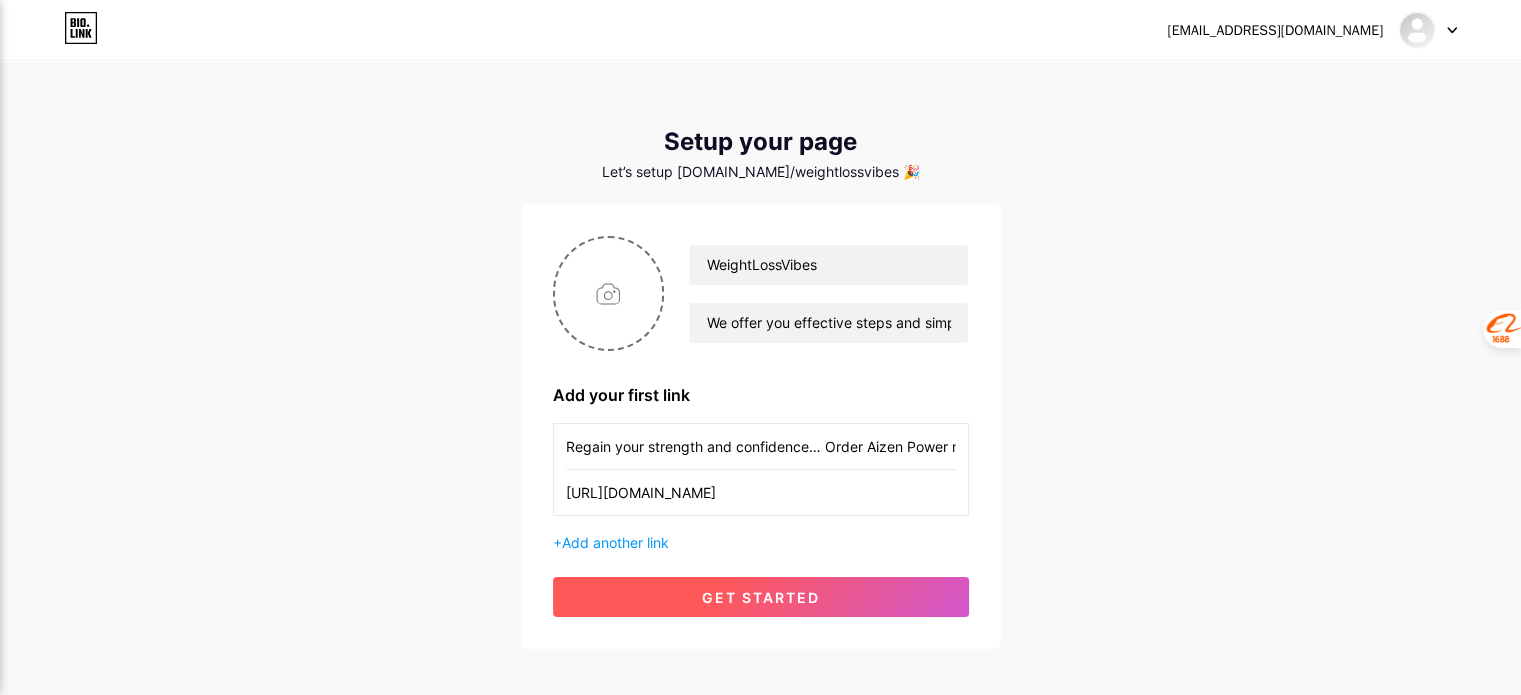 type on "[URL][DOMAIN_NAME]" 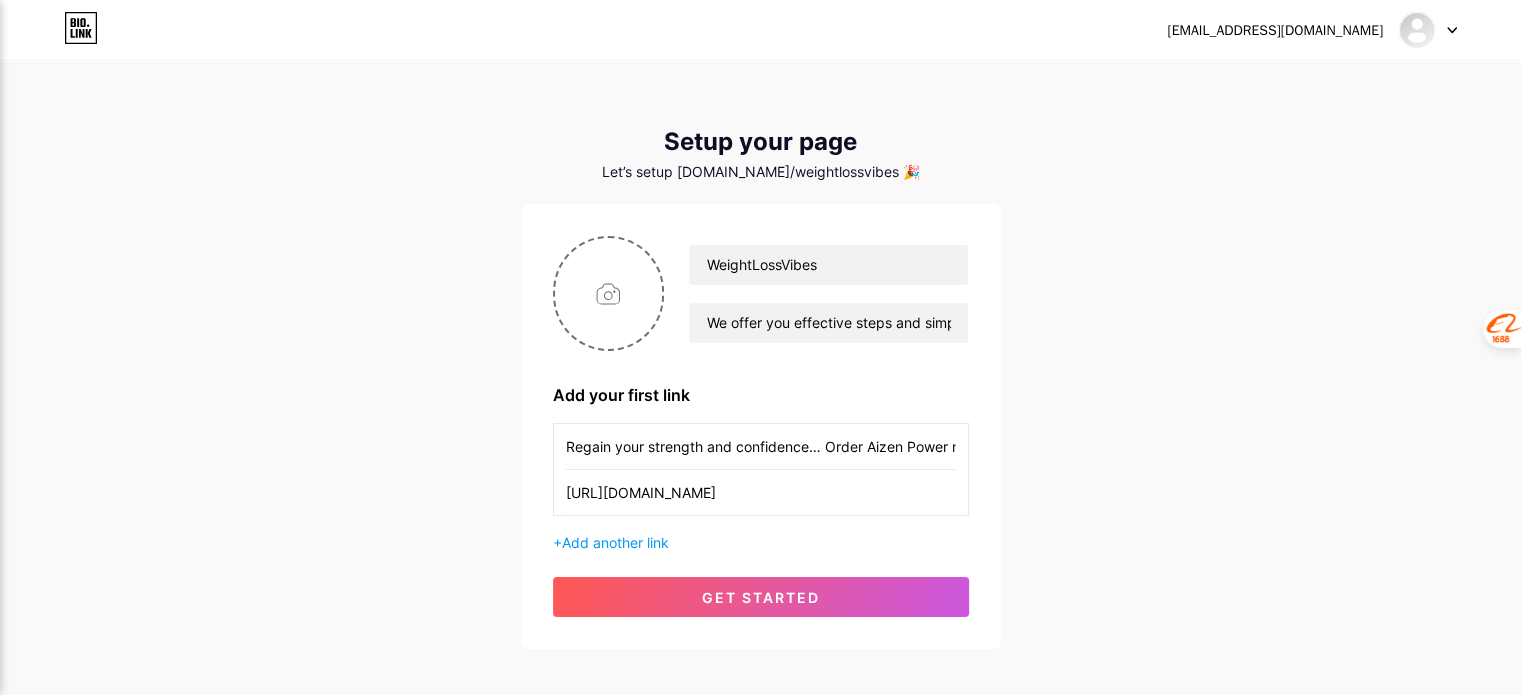 scroll, scrollTop: 0, scrollLeft: 0, axis: both 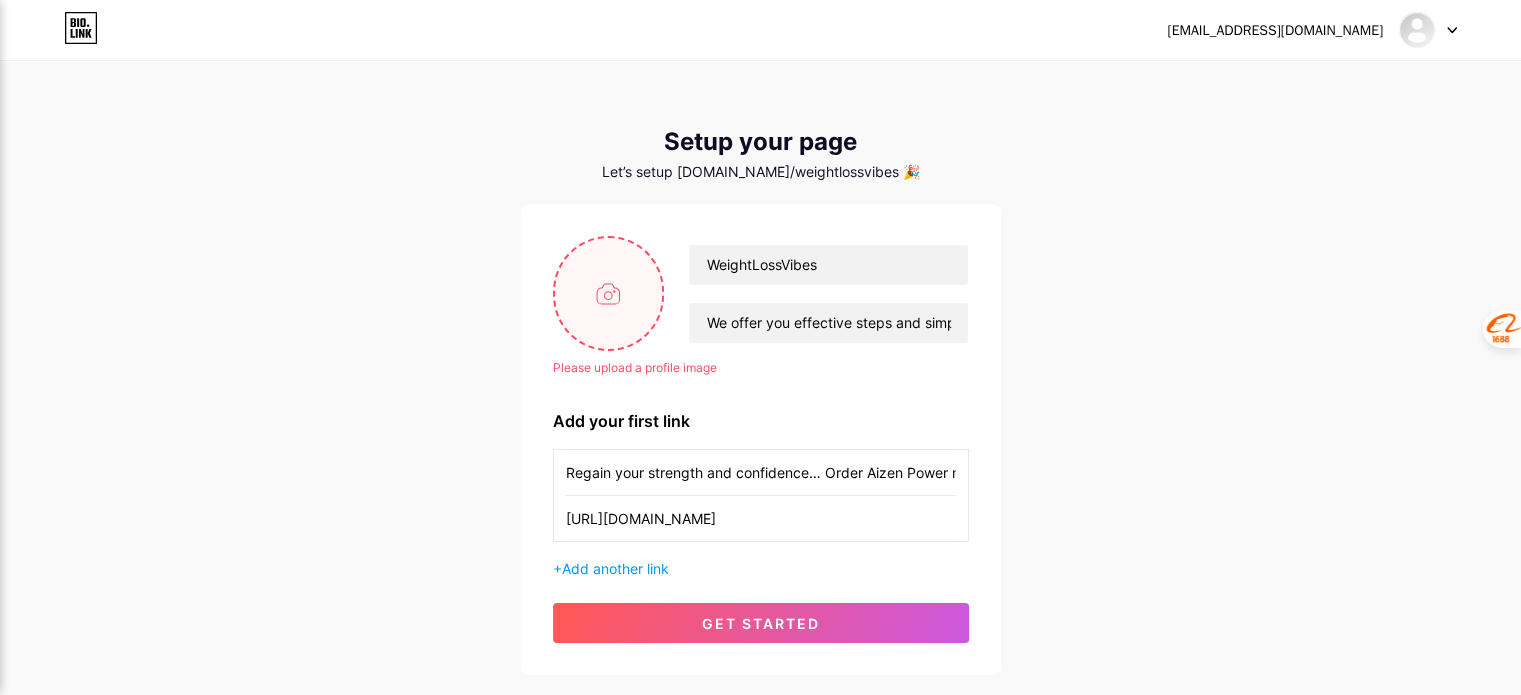 click at bounding box center [609, 293] 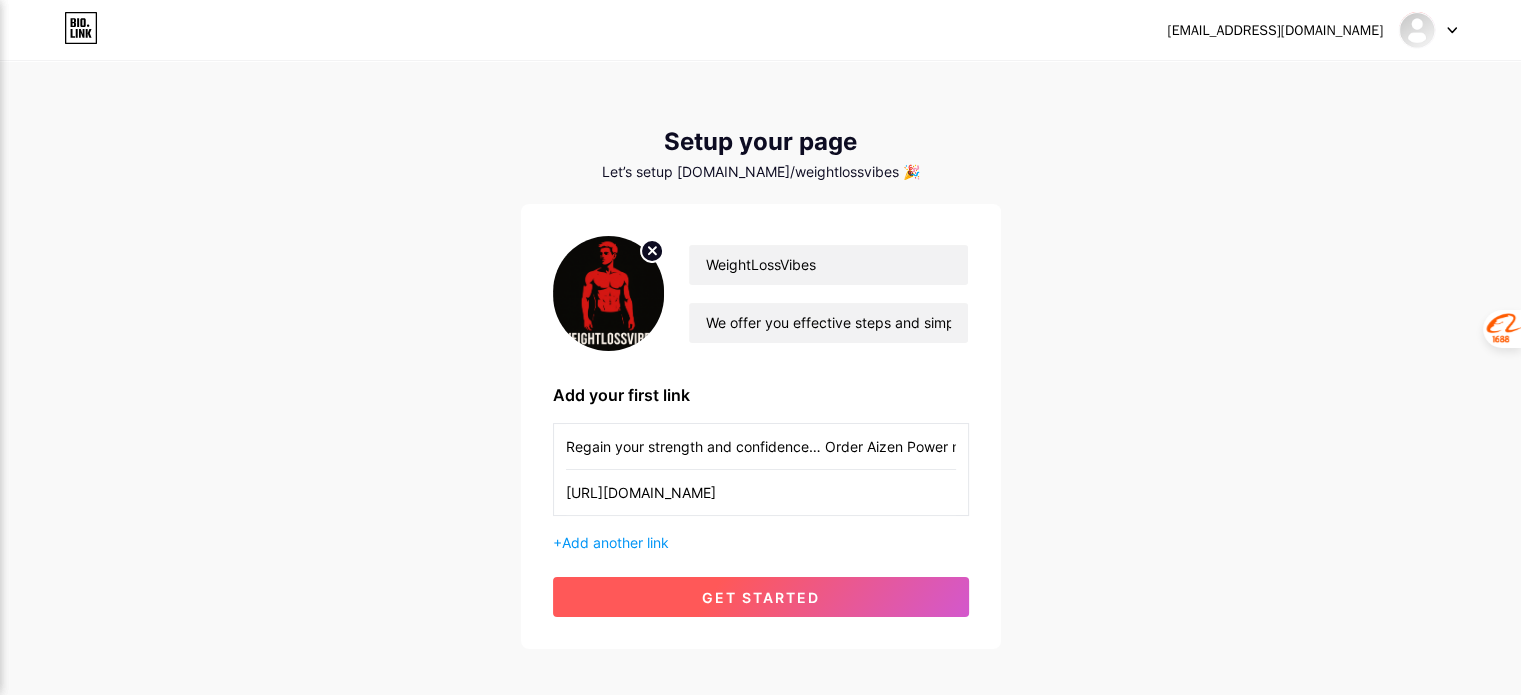 click on "get started" at bounding box center [761, 597] 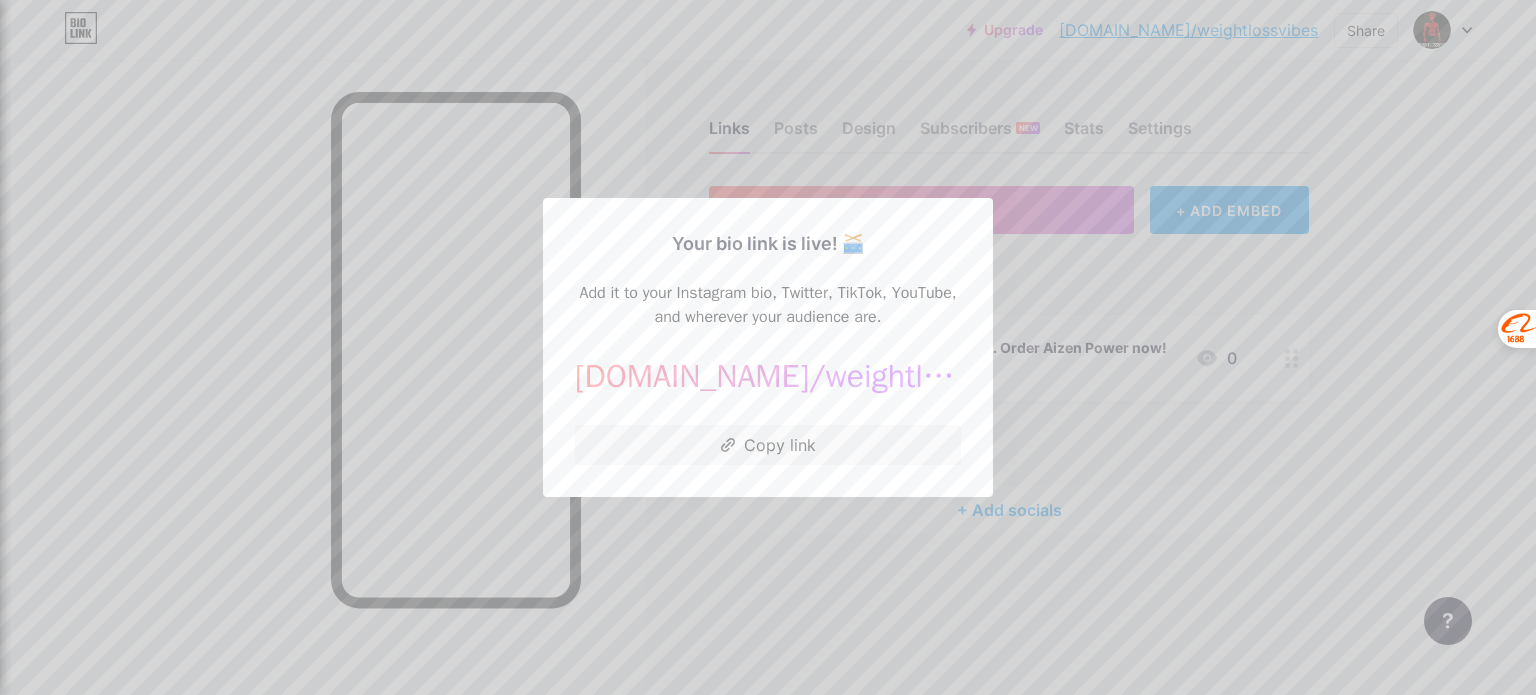 click at bounding box center [768, 347] 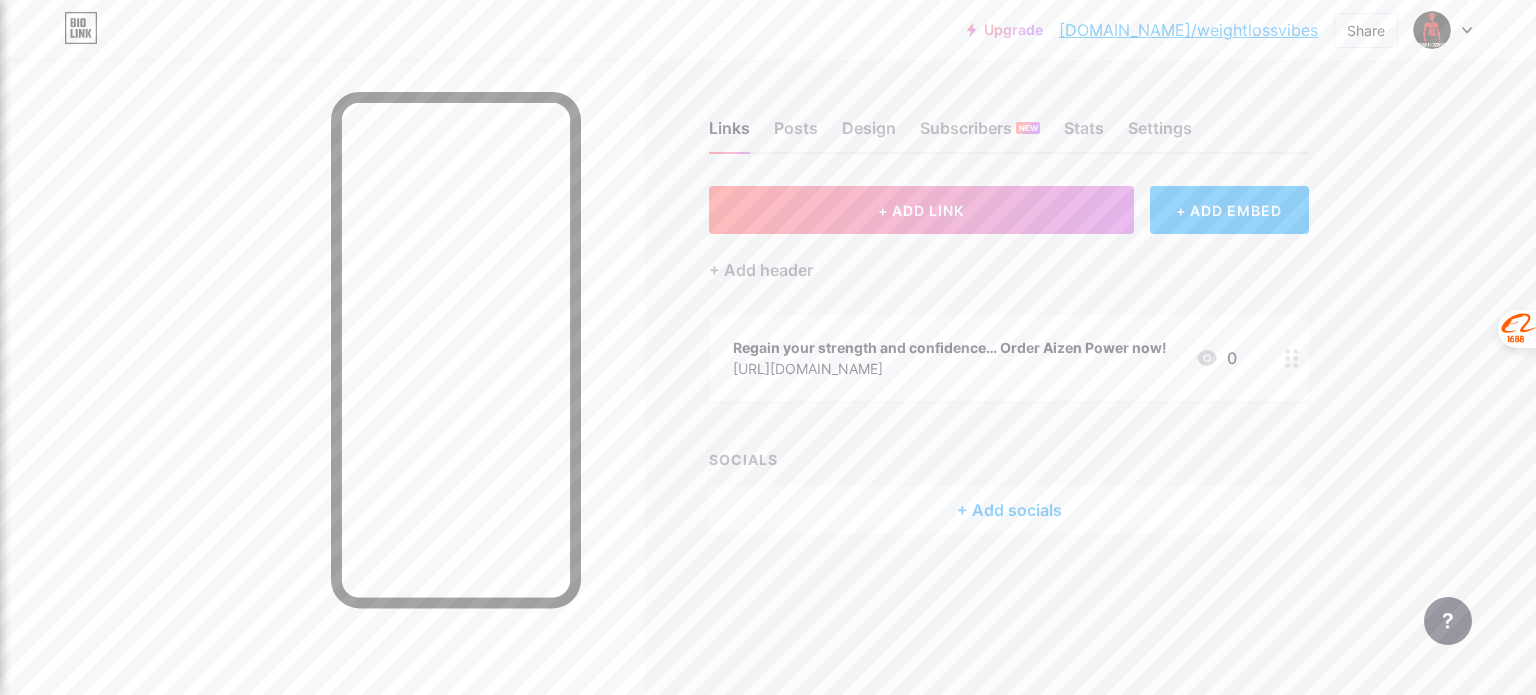 click 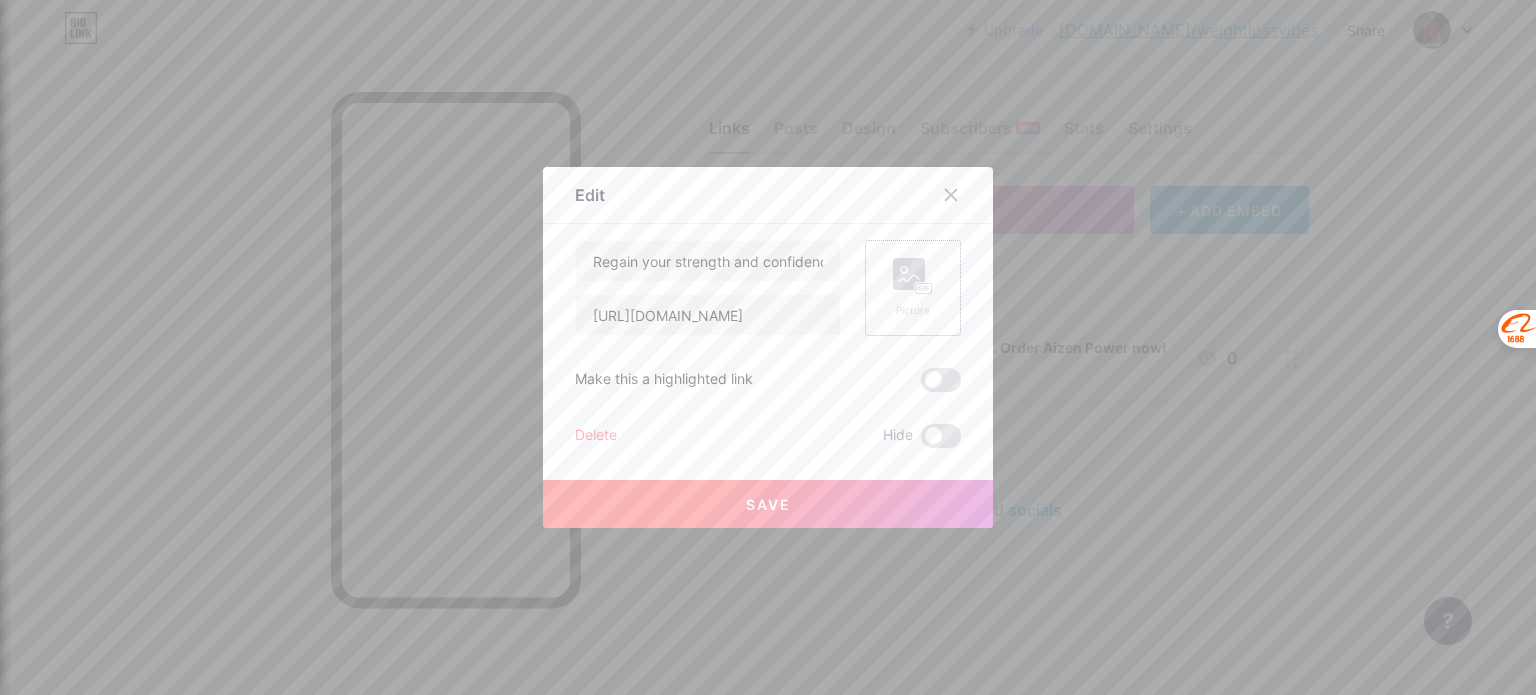 click 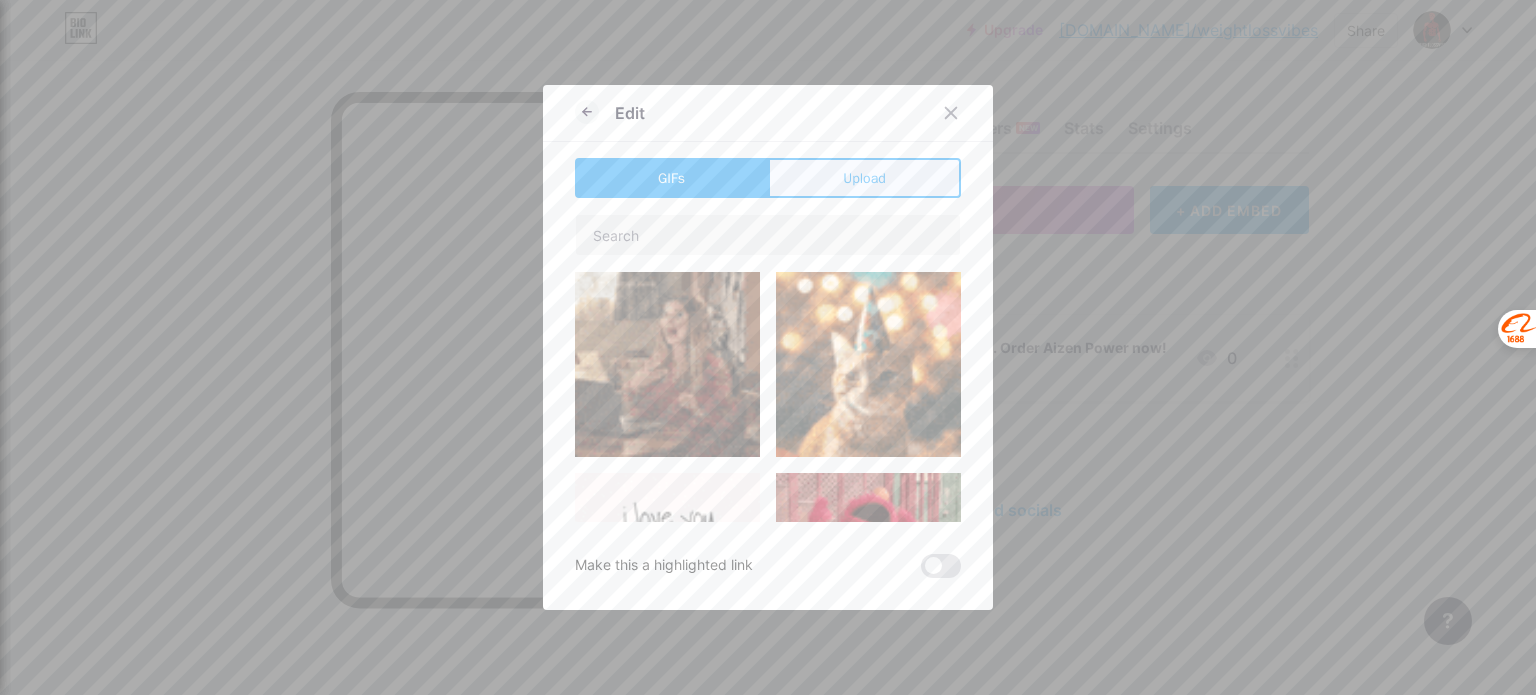 click on "Upload" at bounding box center [864, 178] 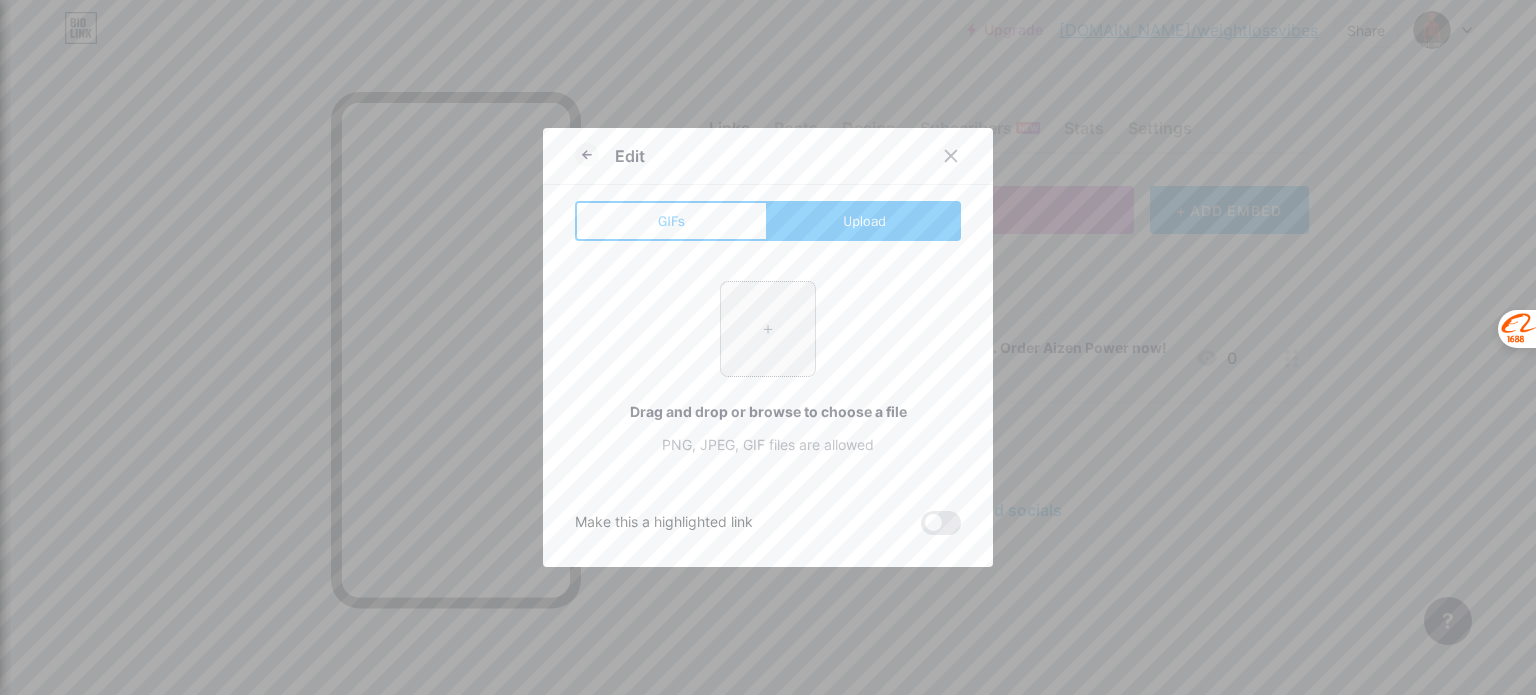 click at bounding box center [768, 329] 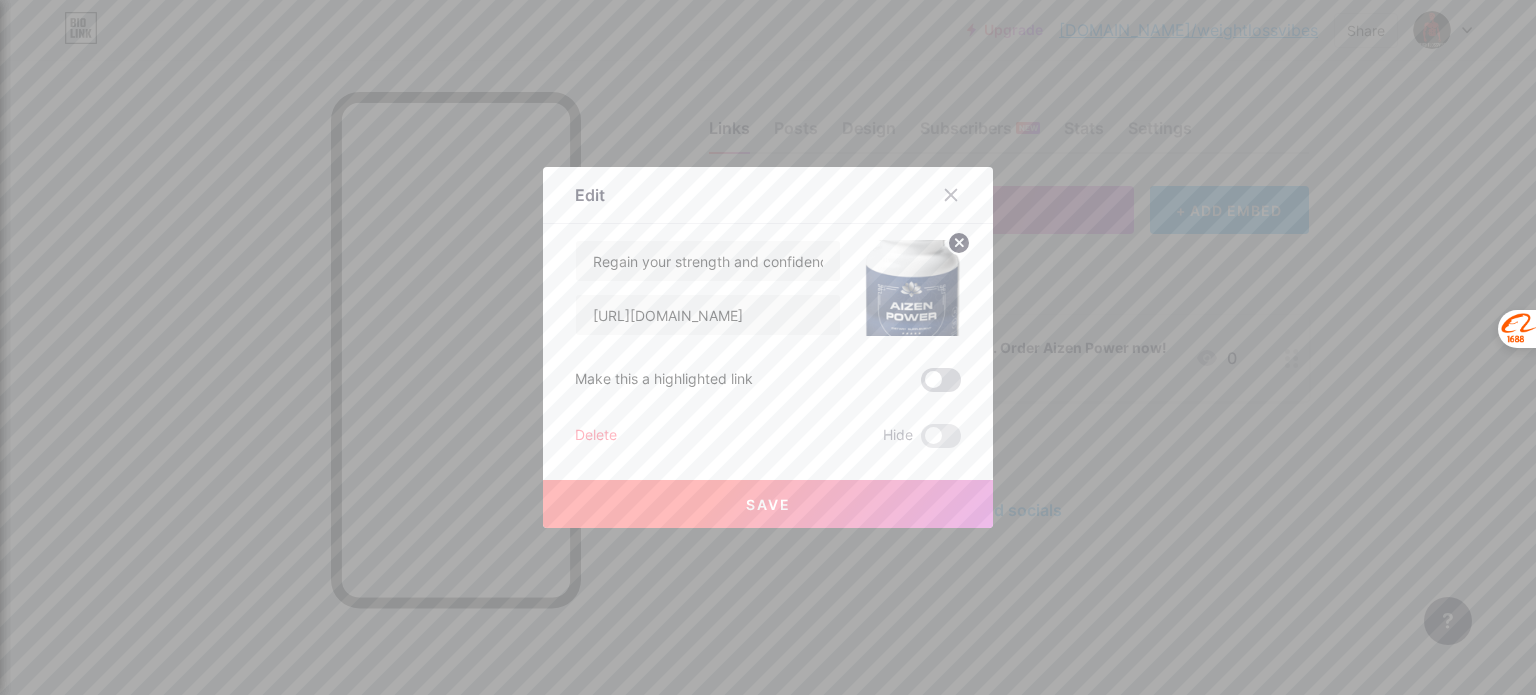 click at bounding box center (941, 380) 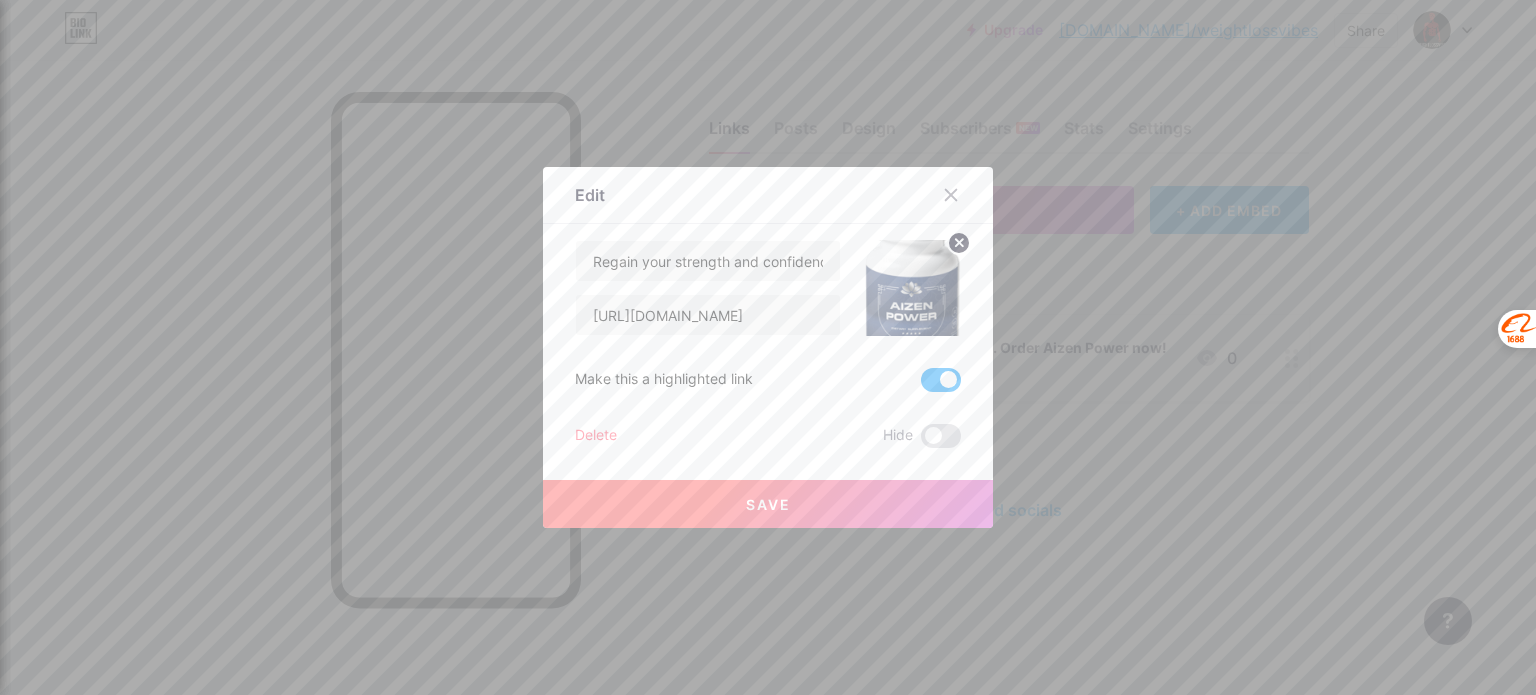 click on "Save" at bounding box center [768, 504] 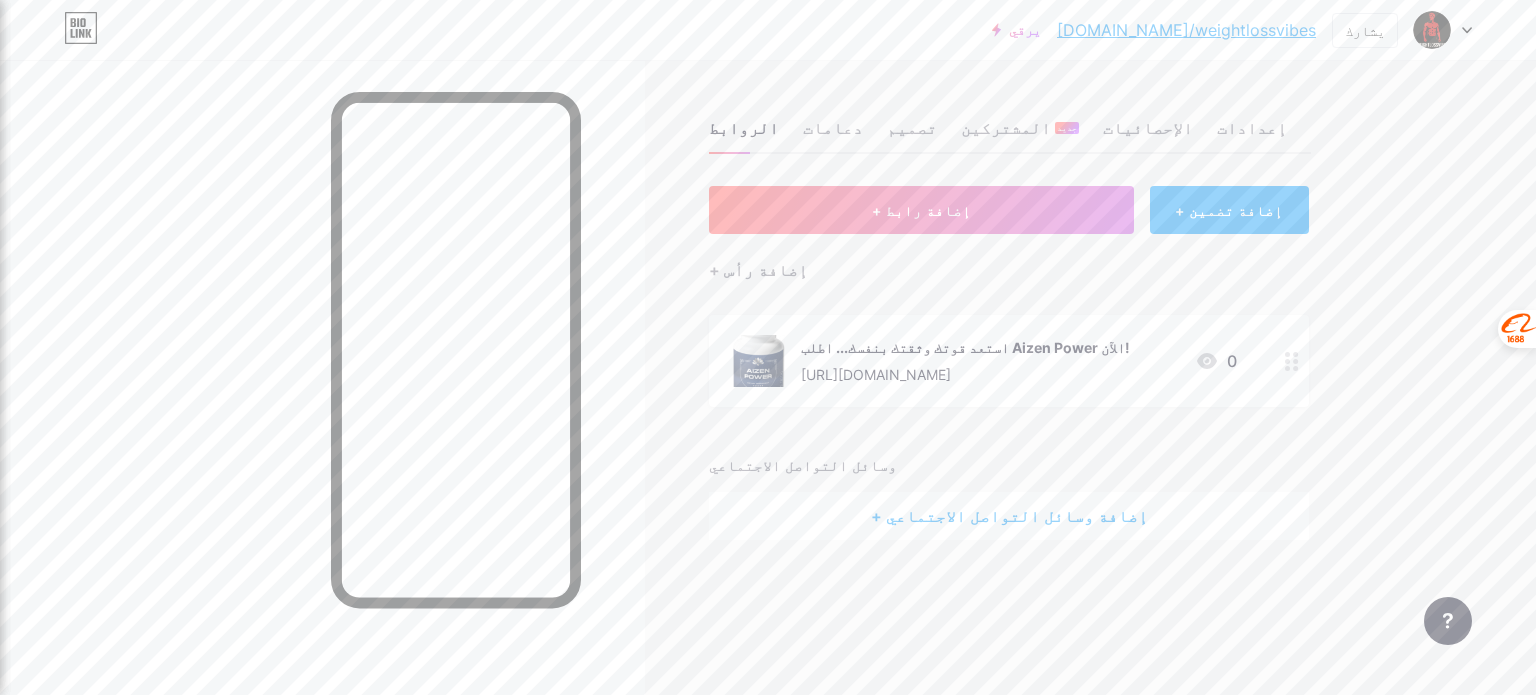 click on "الروابط
دعامات
تصميم
المشتركين
جديد
[DEMOGRAPHIC_DATA]
إعدادات" at bounding box center [1010, 119] 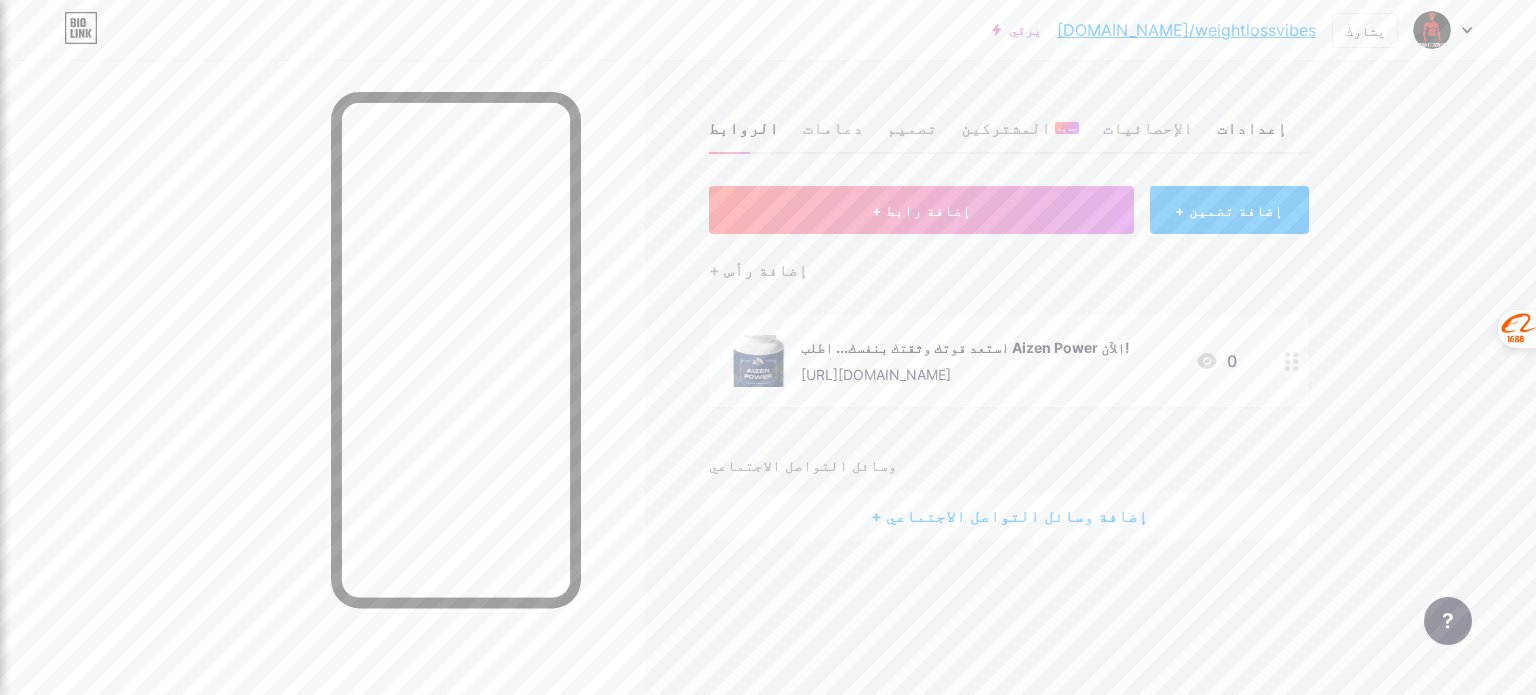click on "إعدادات" at bounding box center [1252, 128] 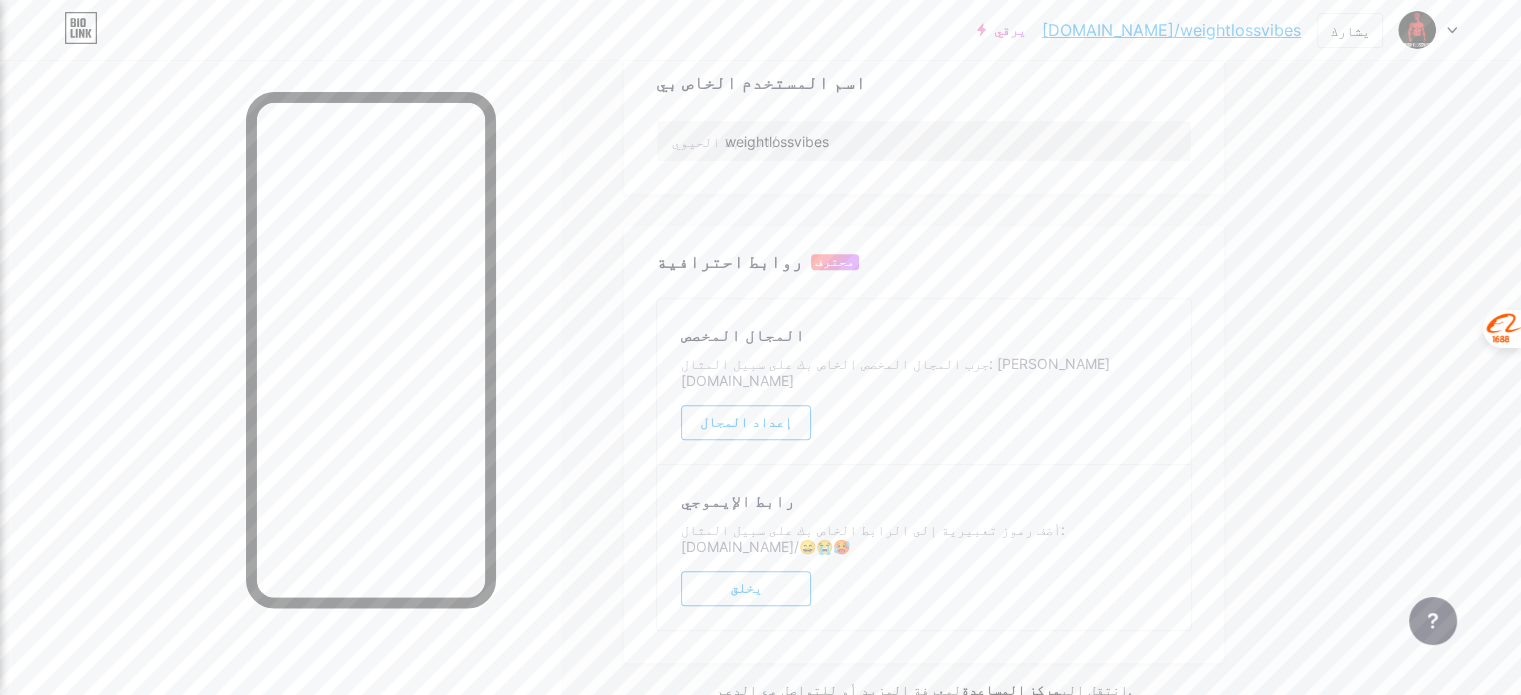 scroll, scrollTop: 866, scrollLeft: 0, axis: vertical 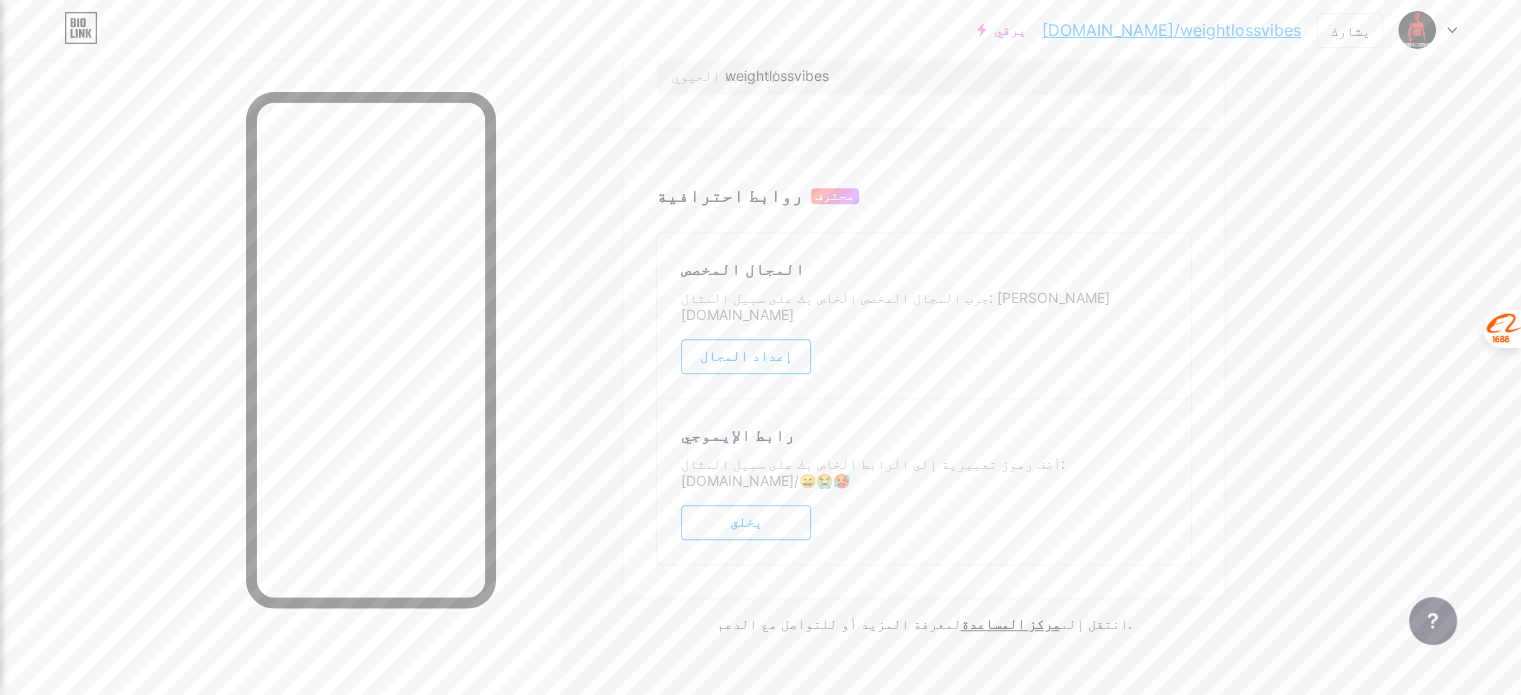 click on "يخلق" at bounding box center (746, 522) 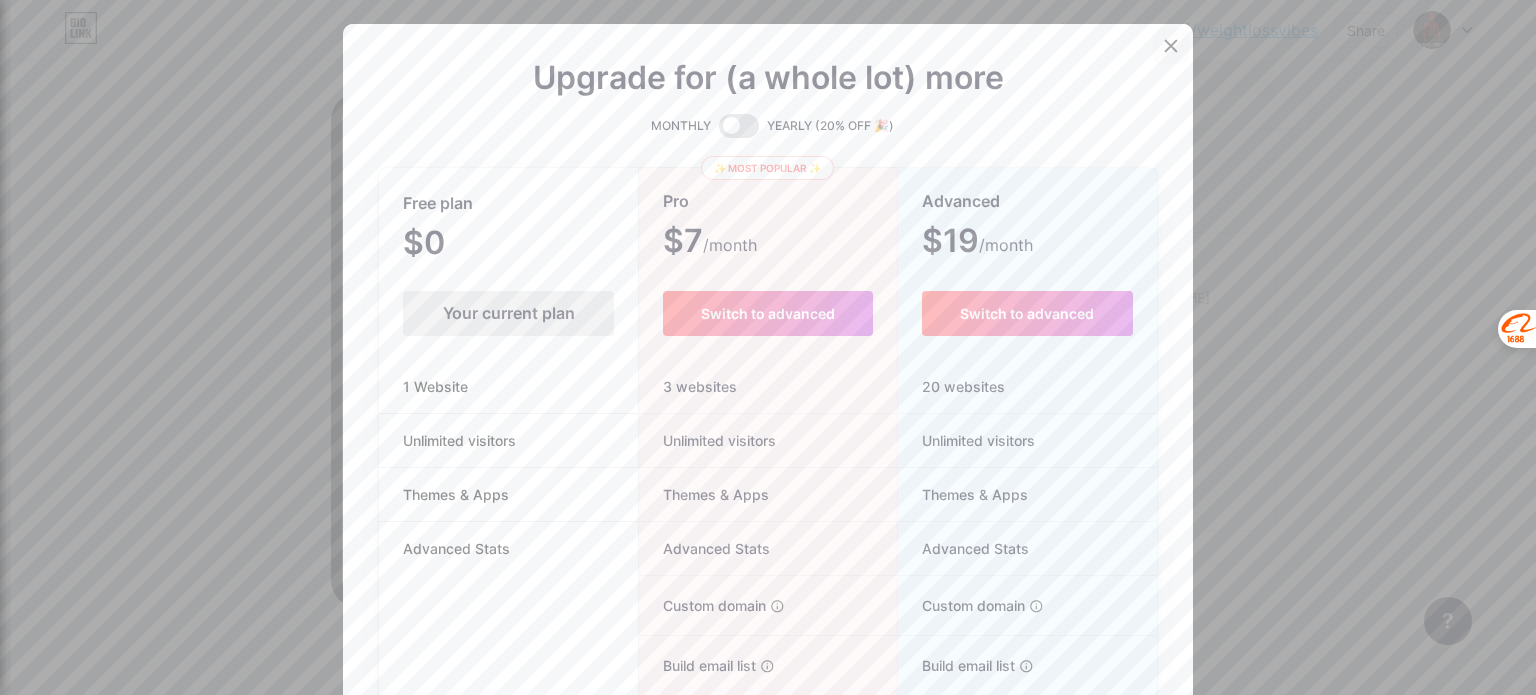 click 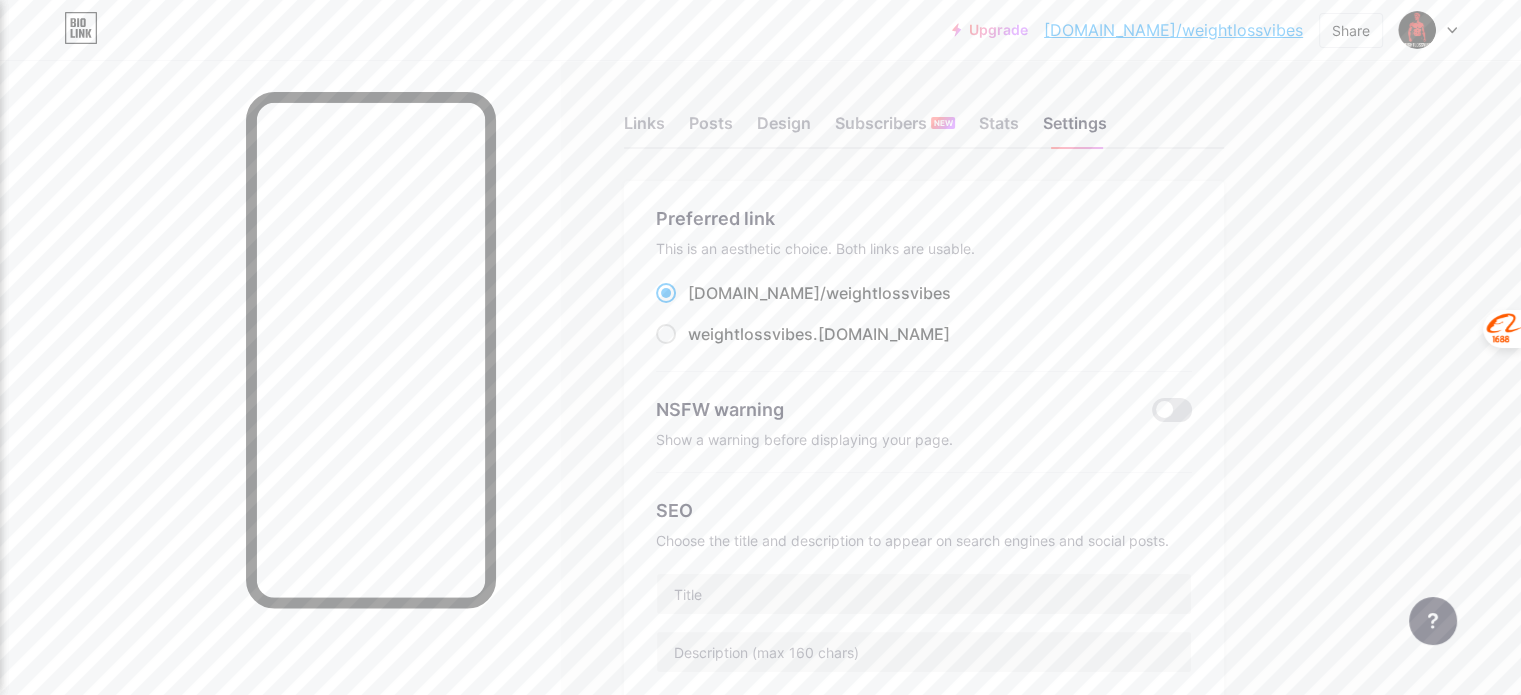 scroll, scrollTop: 0, scrollLeft: 0, axis: both 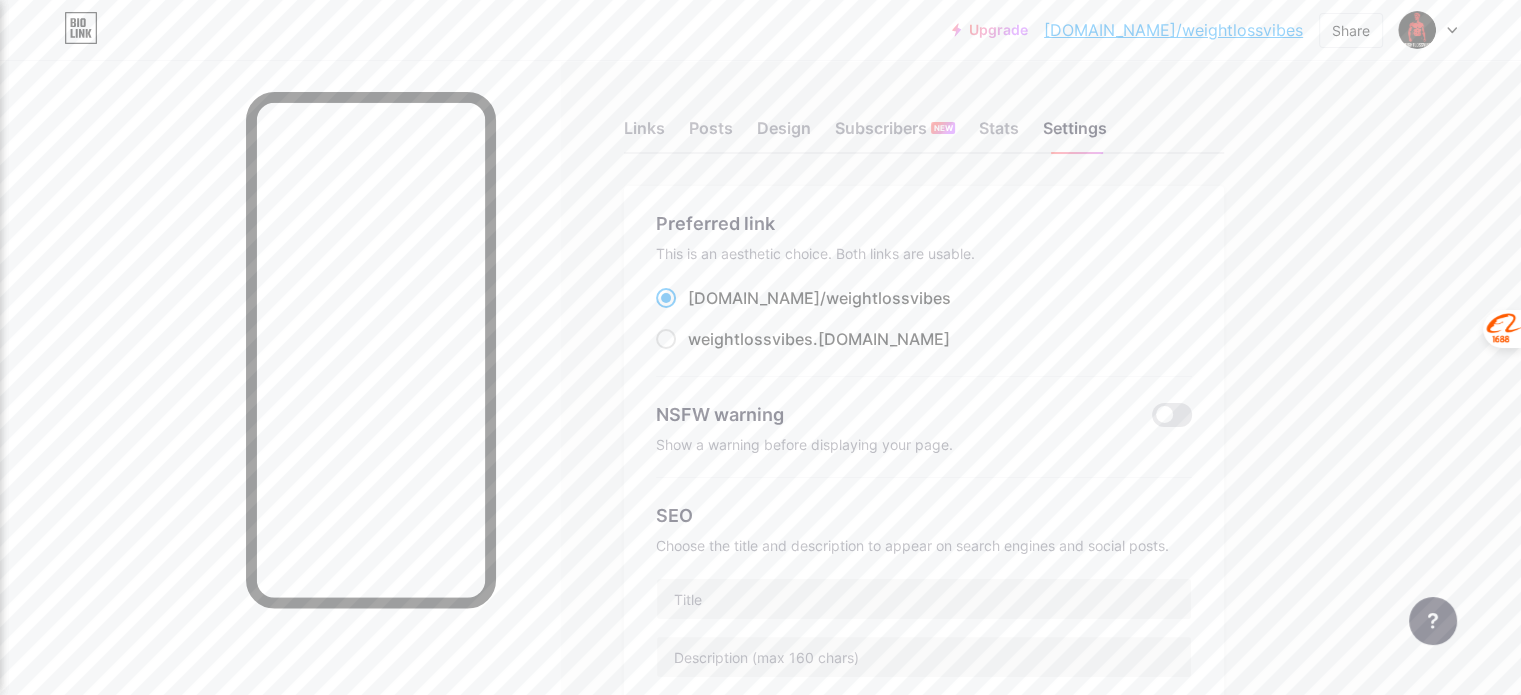 drag, startPoint x: 755, startPoint y: 342, endPoint x: 763, endPoint y: 354, distance: 14.422205 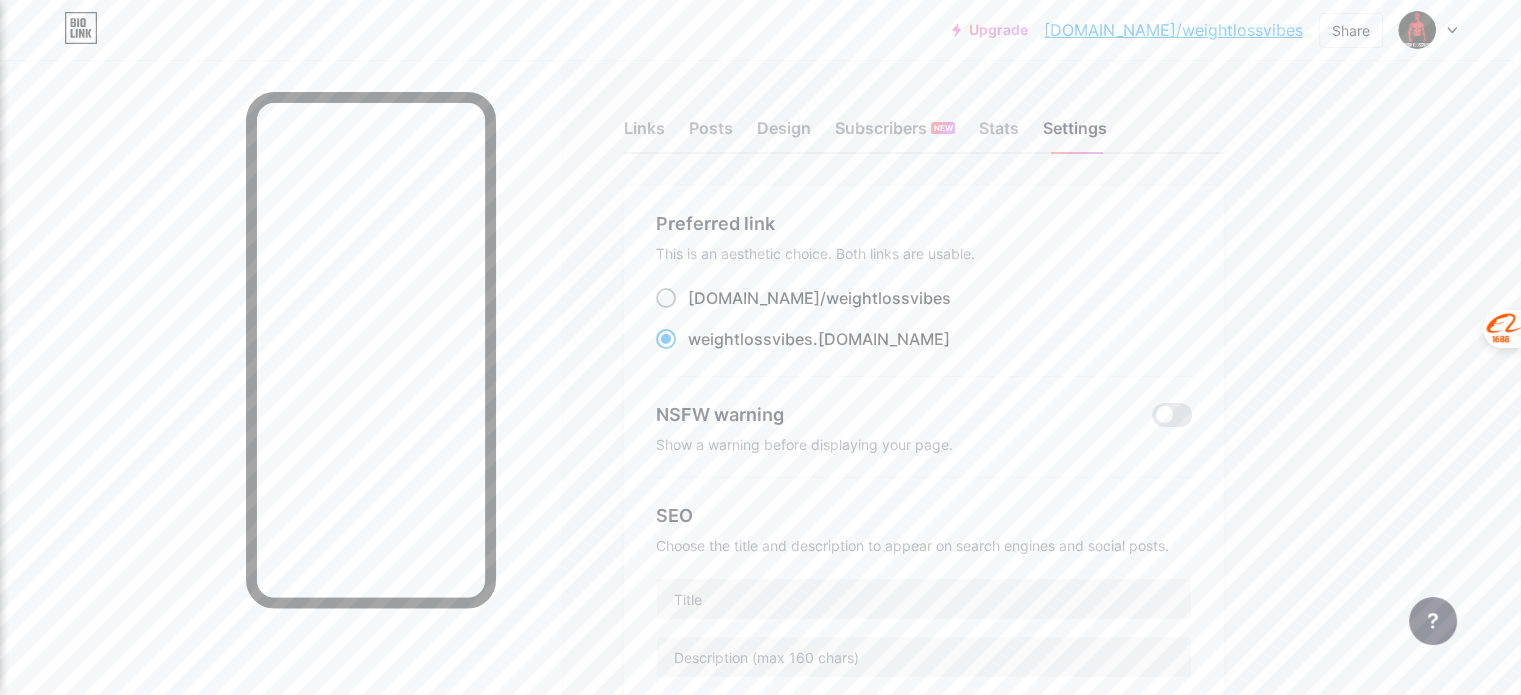 click on "weightlossvibes" at bounding box center [888, 298] 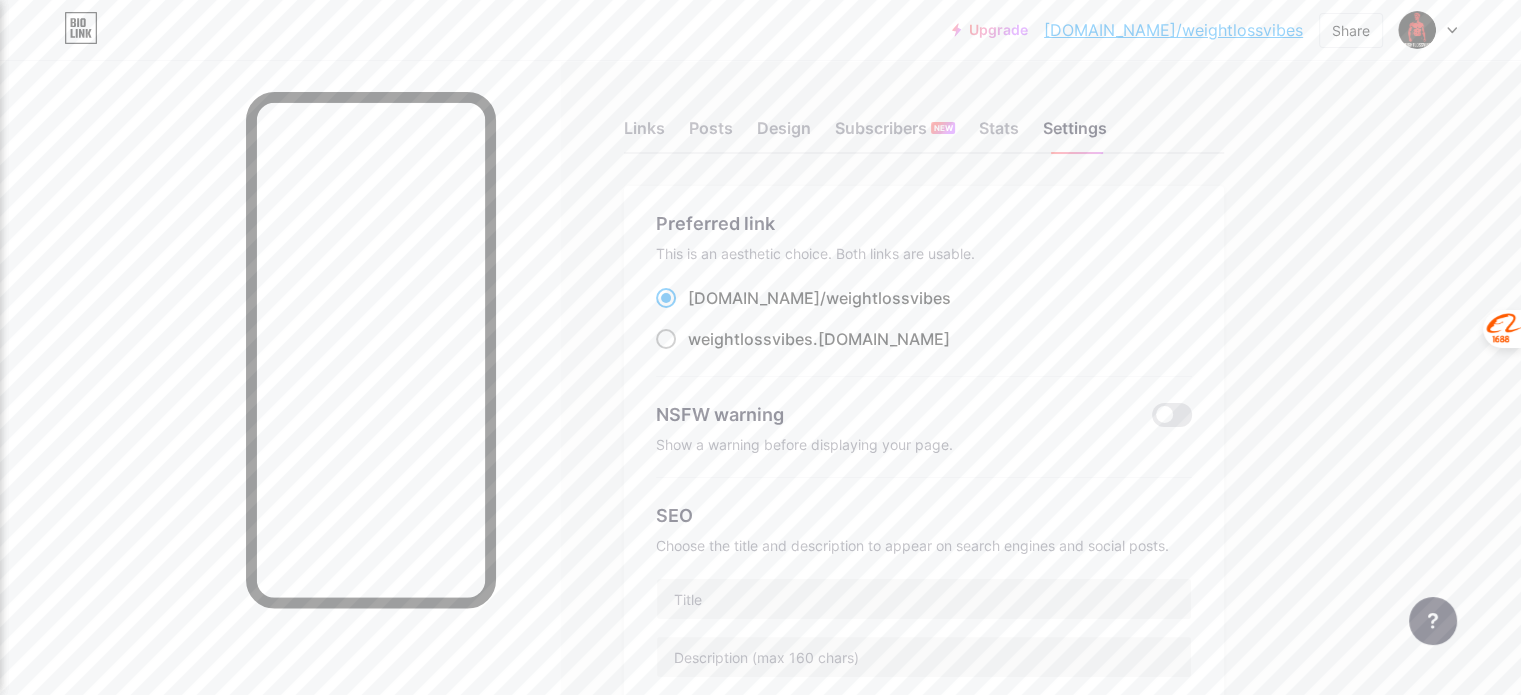click on "weightlossvibes" at bounding box center [750, 339] 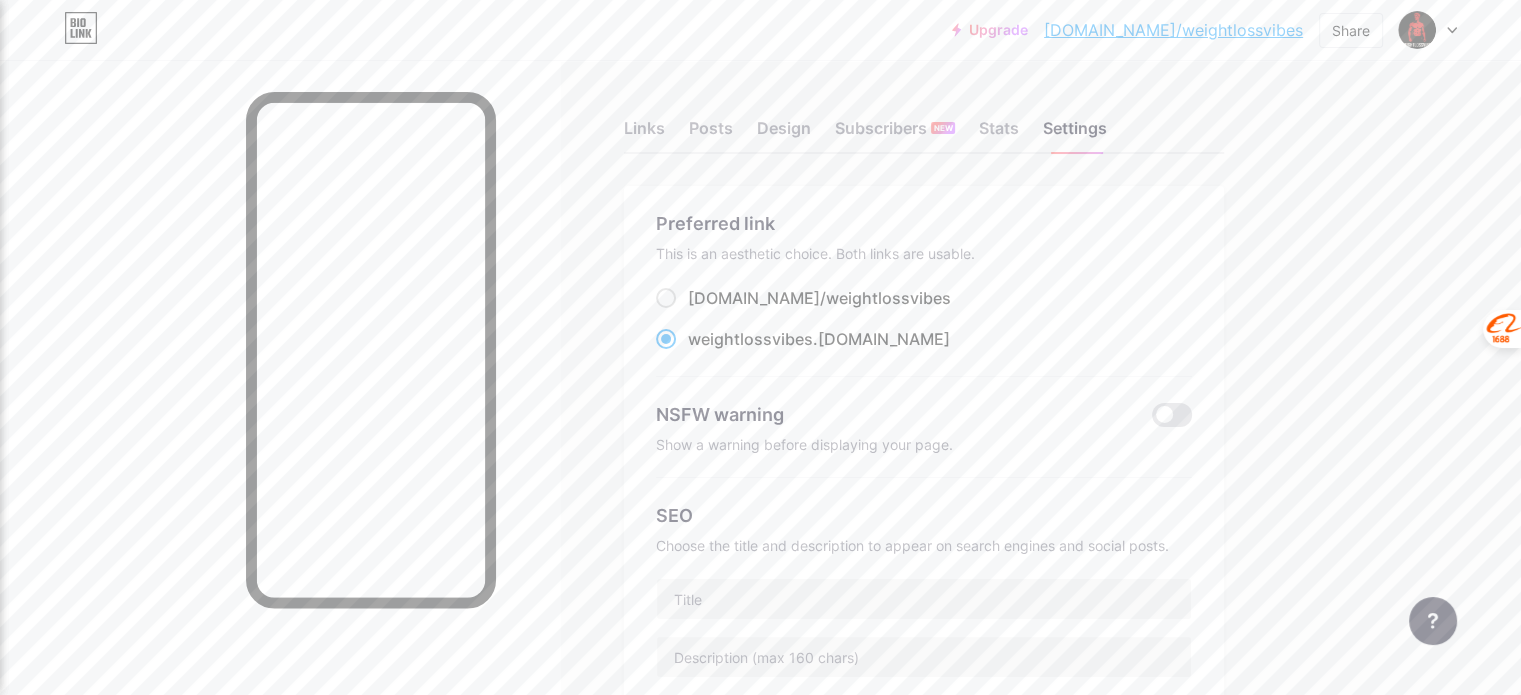 click on "Links
Posts
Design
Subscribers
NEW
Stats
Settings     Preferred link   This is an aesthetic choice. Both links are usable.
[DOMAIN_NAME]/ weightlossvibes       weightlossvibes .[DOMAIN_NAME]
NSFW warning       Show a warning before displaying your page.     SEO   Choose the title and description to appear on search engines and social posts.           Google Analytics       My username   [DOMAIN_NAME]/   weightlossvibes         Save       Pro Links   PRO   Custom Domain   Try your own custom domain eg: [PERSON_NAME][DOMAIN_NAME]   Set
up domain             Emoji link   Add emojis to your link eg: [DOMAIN_NAME]/😄😭🥵   Create
Go to  Help Center  to learn more or to contact support.   Changes saved           Feature requests             Help center         Contact support" at bounding box center [654, 849] 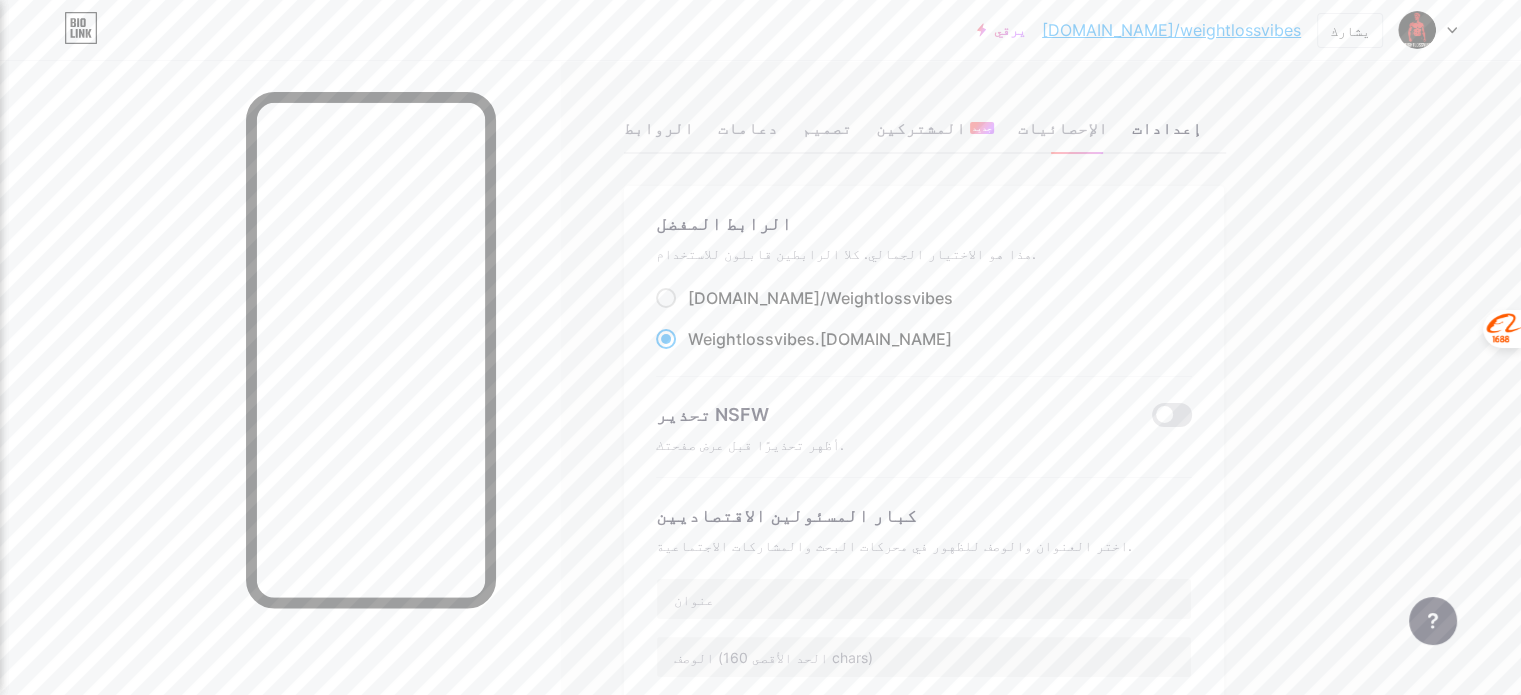 click on "الروابط
دعامات
تصميم
المشتركين
جديد
[DEMOGRAPHIC_DATA]
إعدادات     الرابط المفضل   هذا هو الاختيار الجمالي. كلا الرابطين قابلون للاستخدام.
[DOMAIN_NAME]/ Weightlossvibes       Weightlossvibes .[DOMAIN_NAME]
تحذير NSFW       أظهر تحذيرًا قبل عرض صفحتك.     كبار المسئولين الاقتصاديين   اختر العنوان والوصف للظهور في محركات البحث والمشاركات الاجتماعية.           Google Analytics       My username   [DOMAIN_NAME]/   weightlossvibes         Save       Pro Links   PRO   Custom Domain   Try your own custom domain eg: [PERSON_NAME][DOMAIN_NAME]   Set
up domain             Emoji link   Add emojis to your link eg: [DOMAIN_NAME]/😄😭🥵   Create
Go to  Help Center  to learn more or to contact support.   Changes saved" at bounding box center (655, 849) 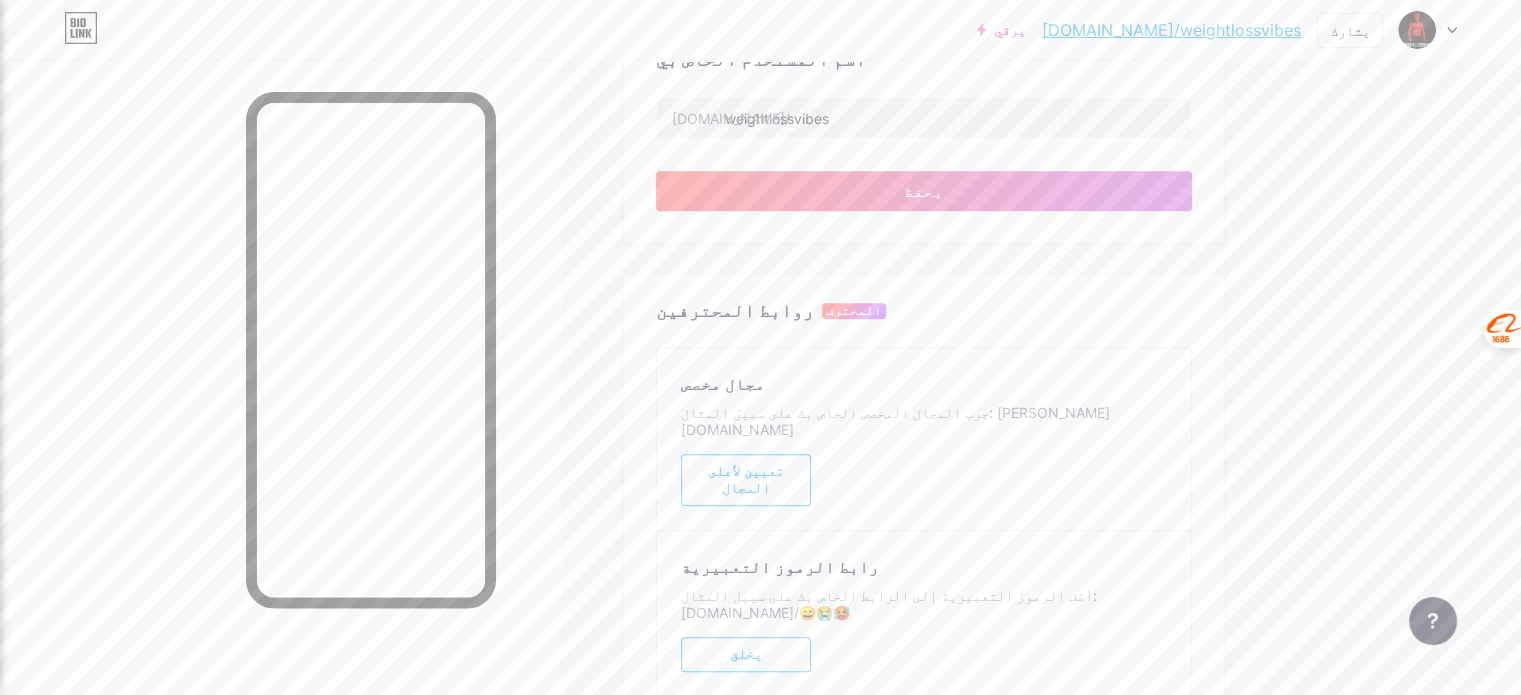 scroll, scrollTop: 938, scrollLeft: 0, axis: vertical 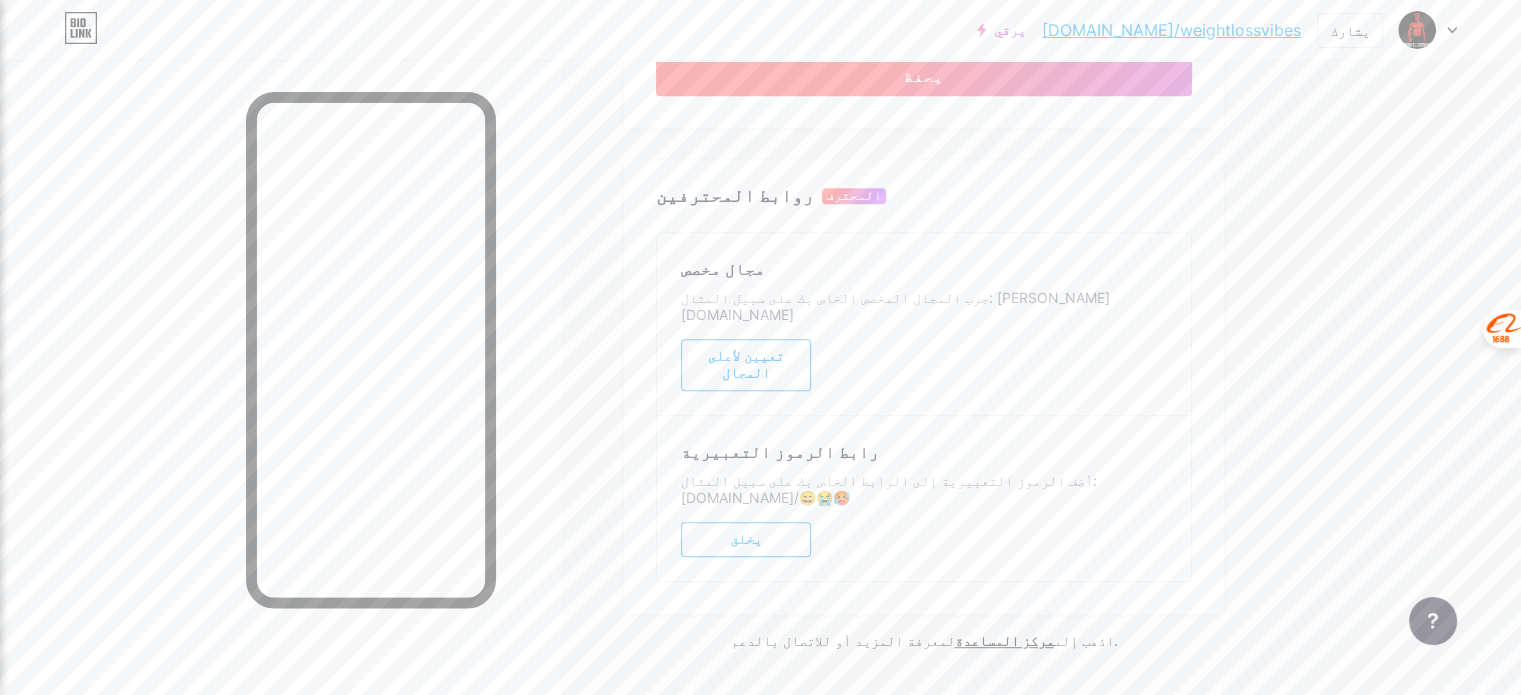 click on "يحفظ" at bounding box center [924, 76] 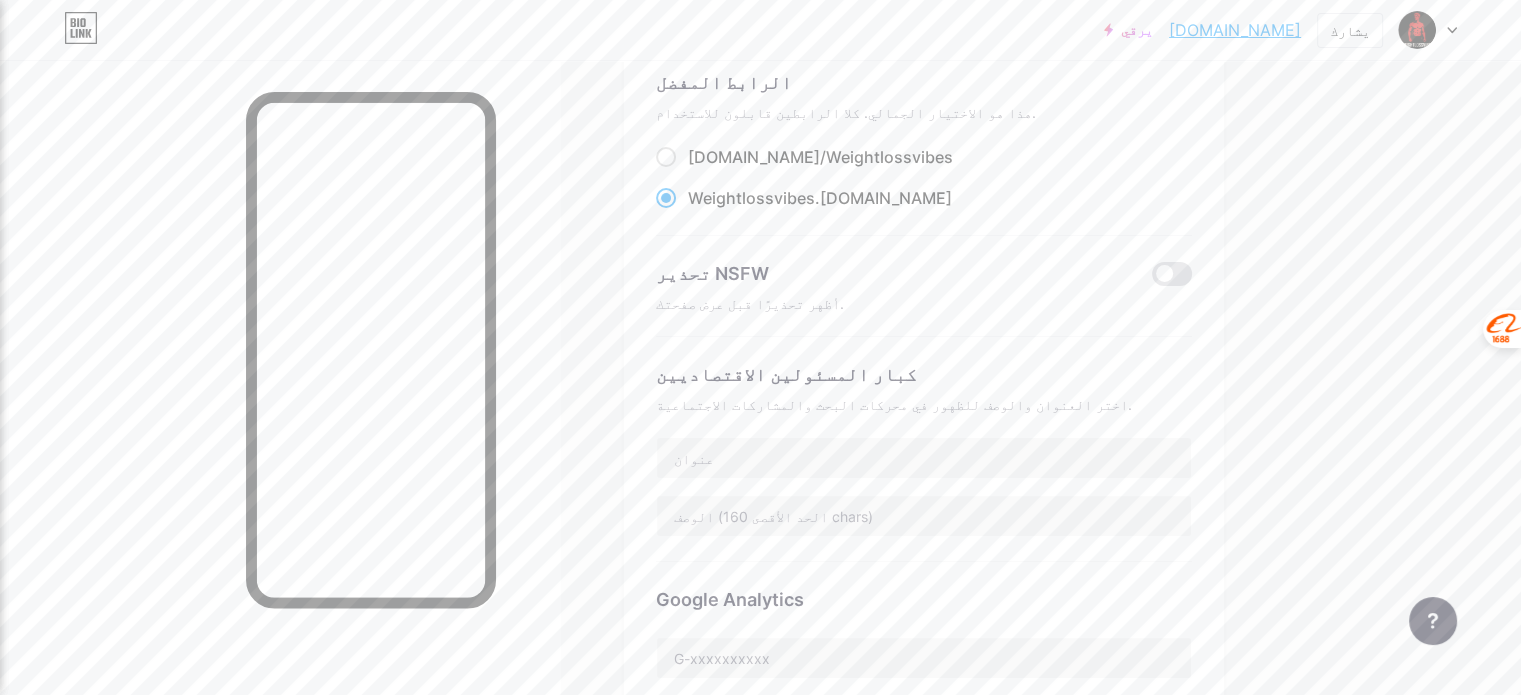 scroll, scrollTop: 0, scrollLeft: 0, axis: both 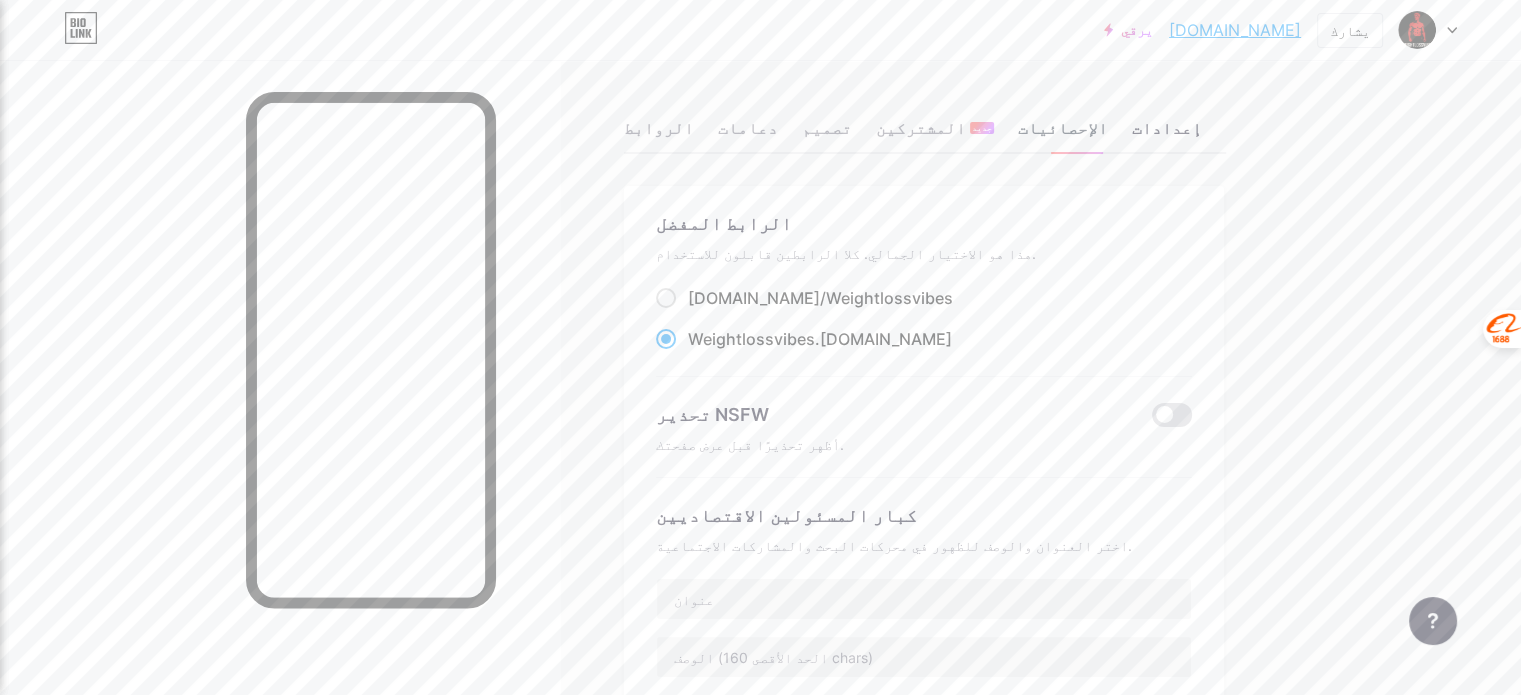 click on "الإحصائيات" at bounding box center [1063, 134] 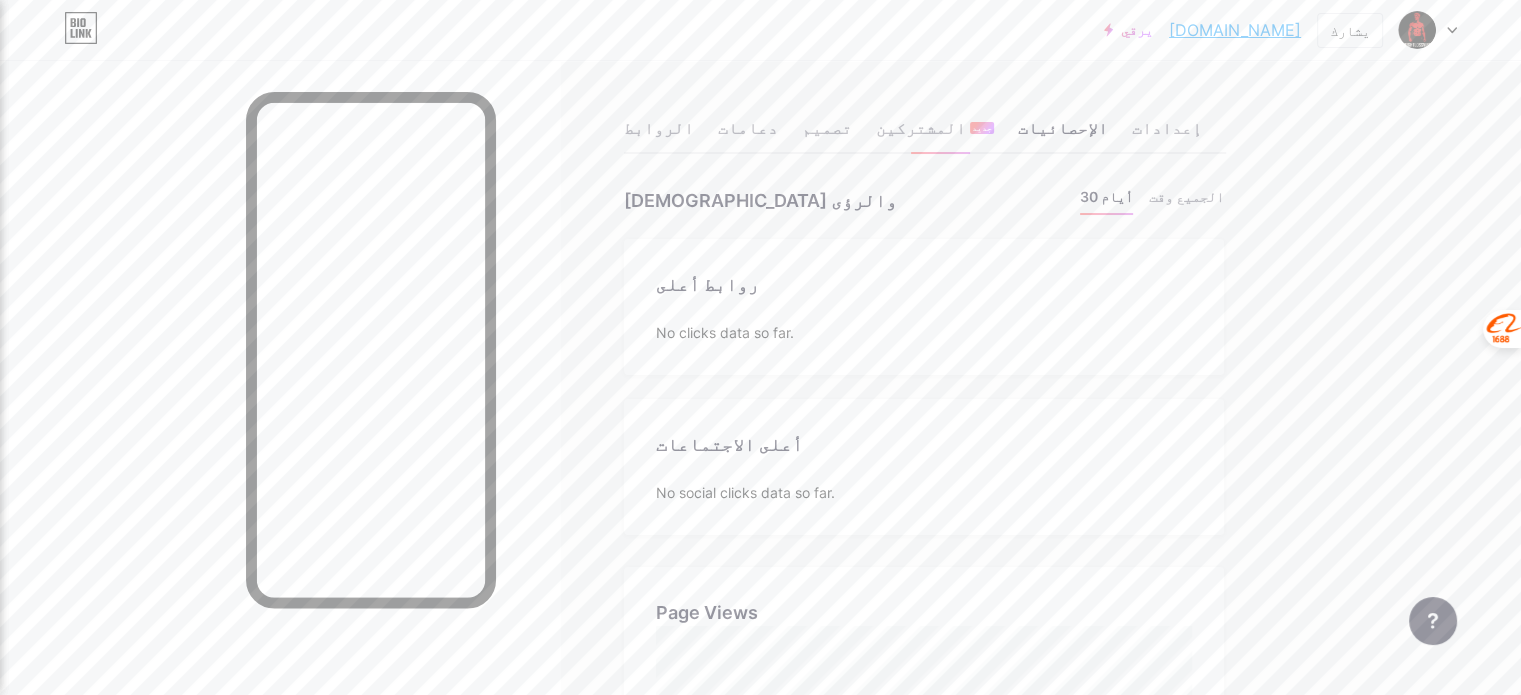 scroll, scrollTop: 999304, scrollLeft: 998479, axis: both 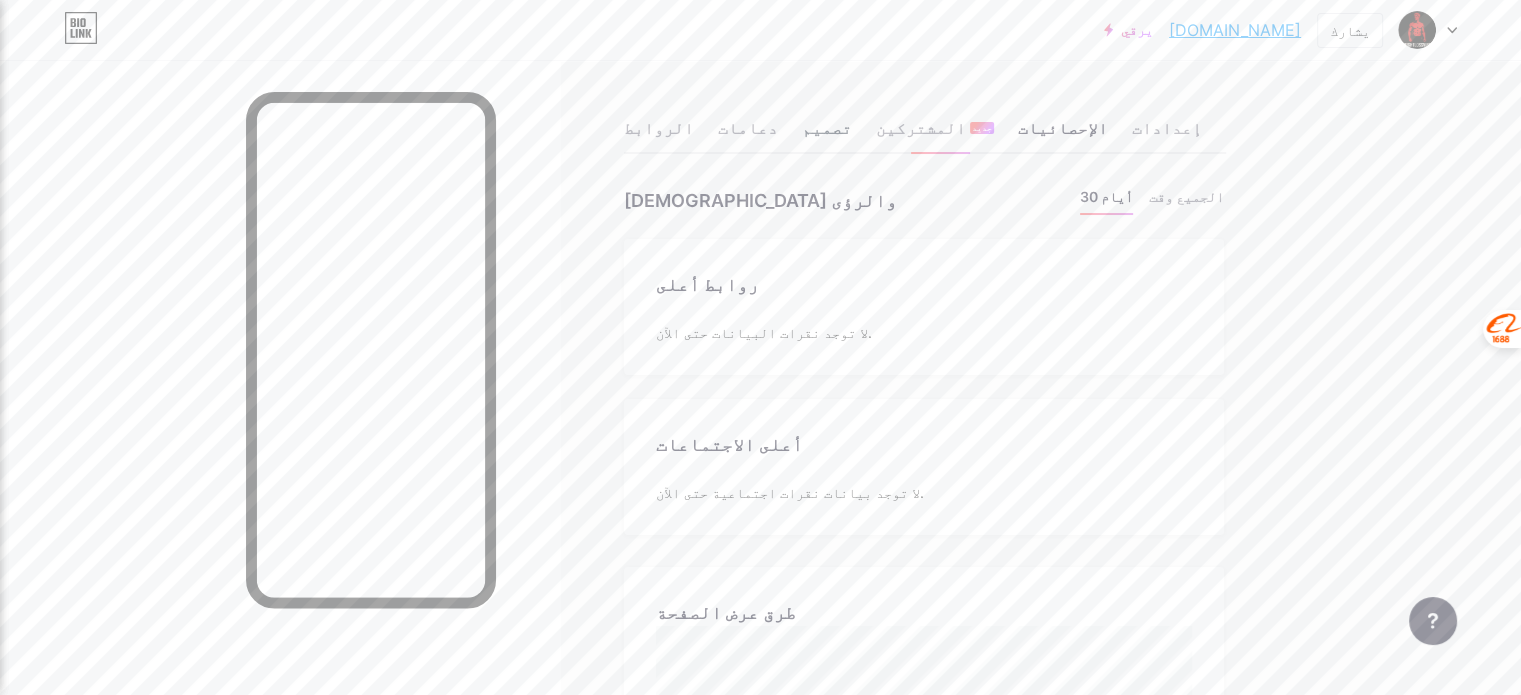 click on "تصميم" at bounding box center [827, 134] 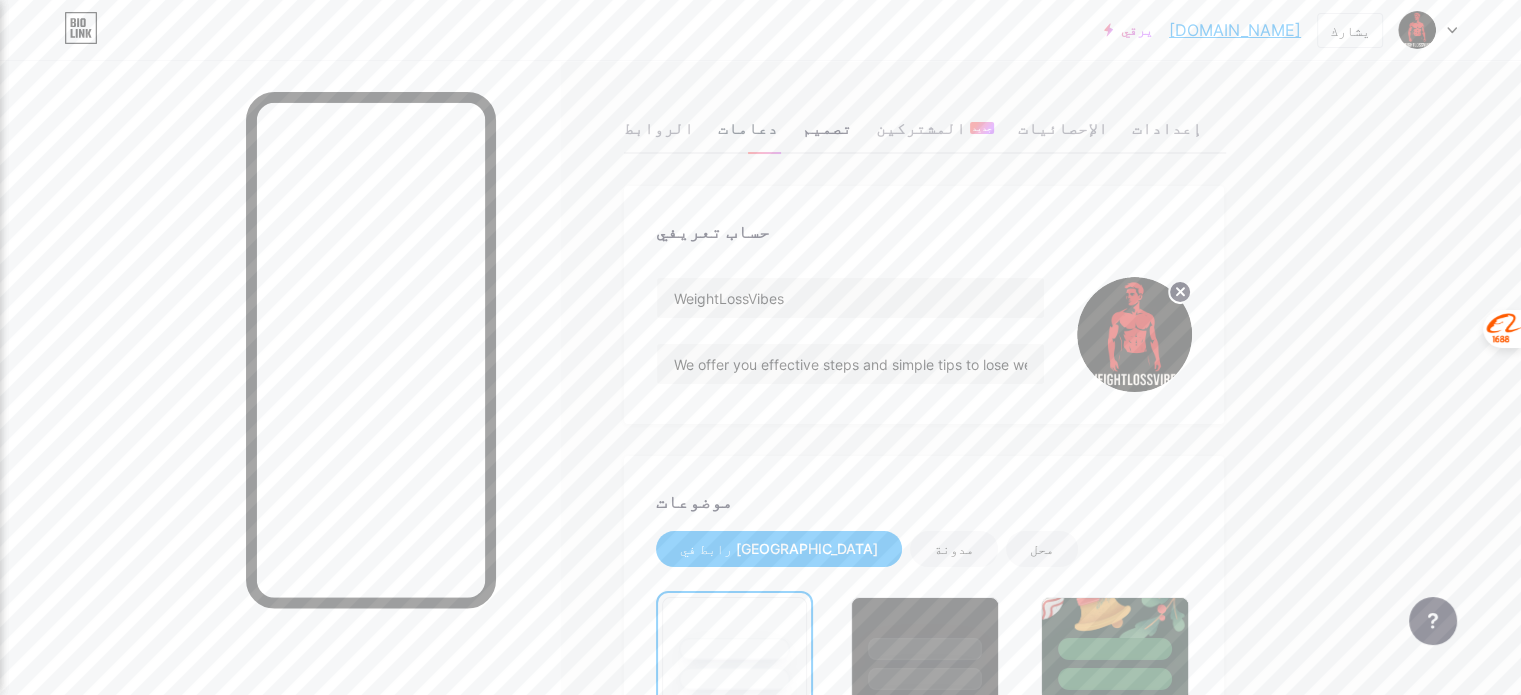 click on "دعامات" at bounding box center (748, 134) 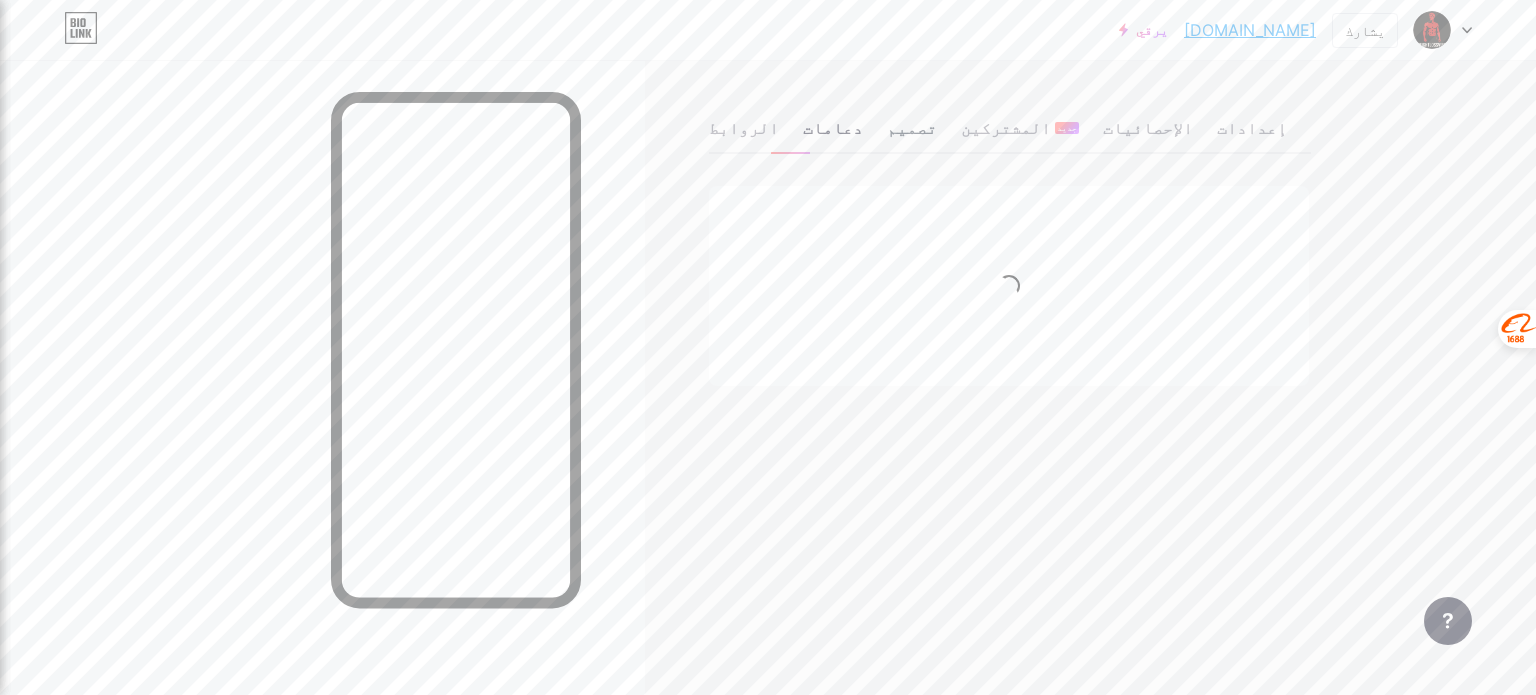 click on "تصميم" at bounding box center (912, 134) 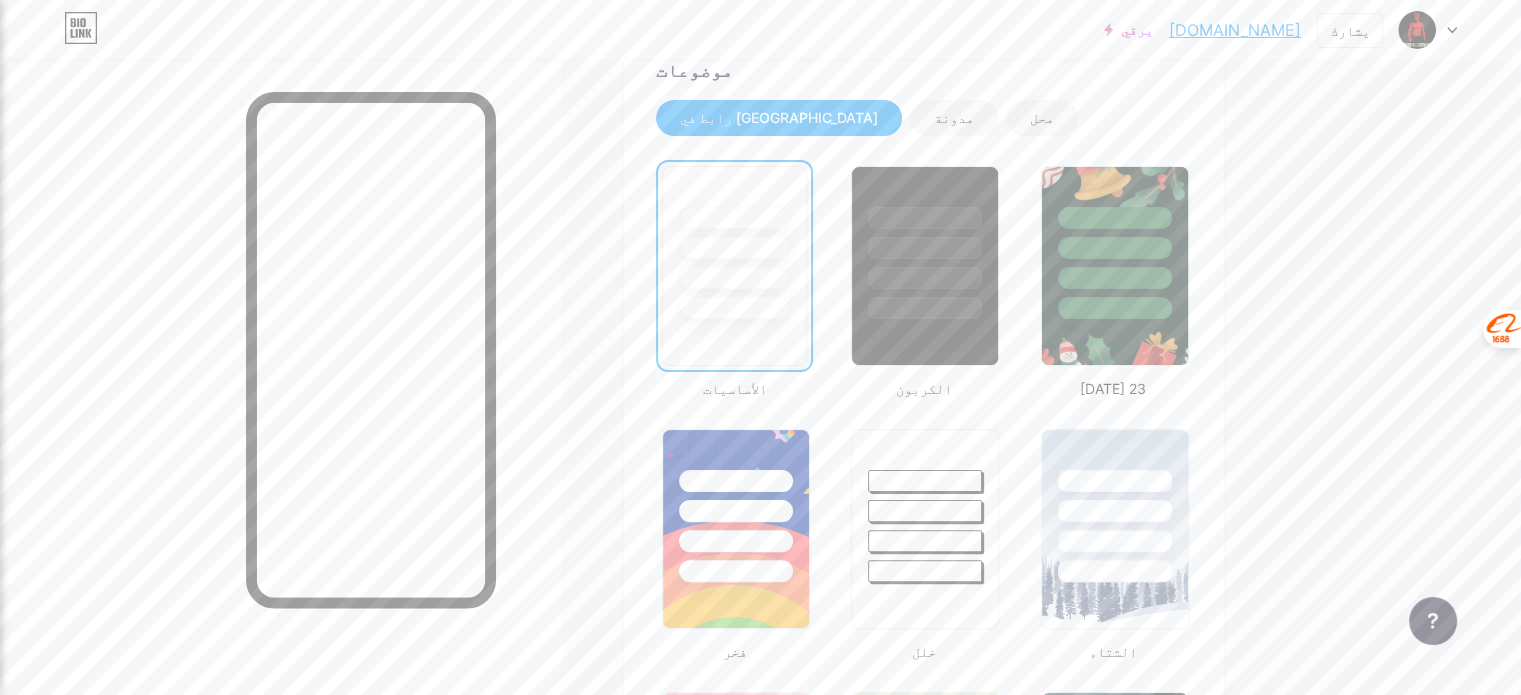 scroll, scrollTop: 400, scrollLeft: 0, axis: vertical 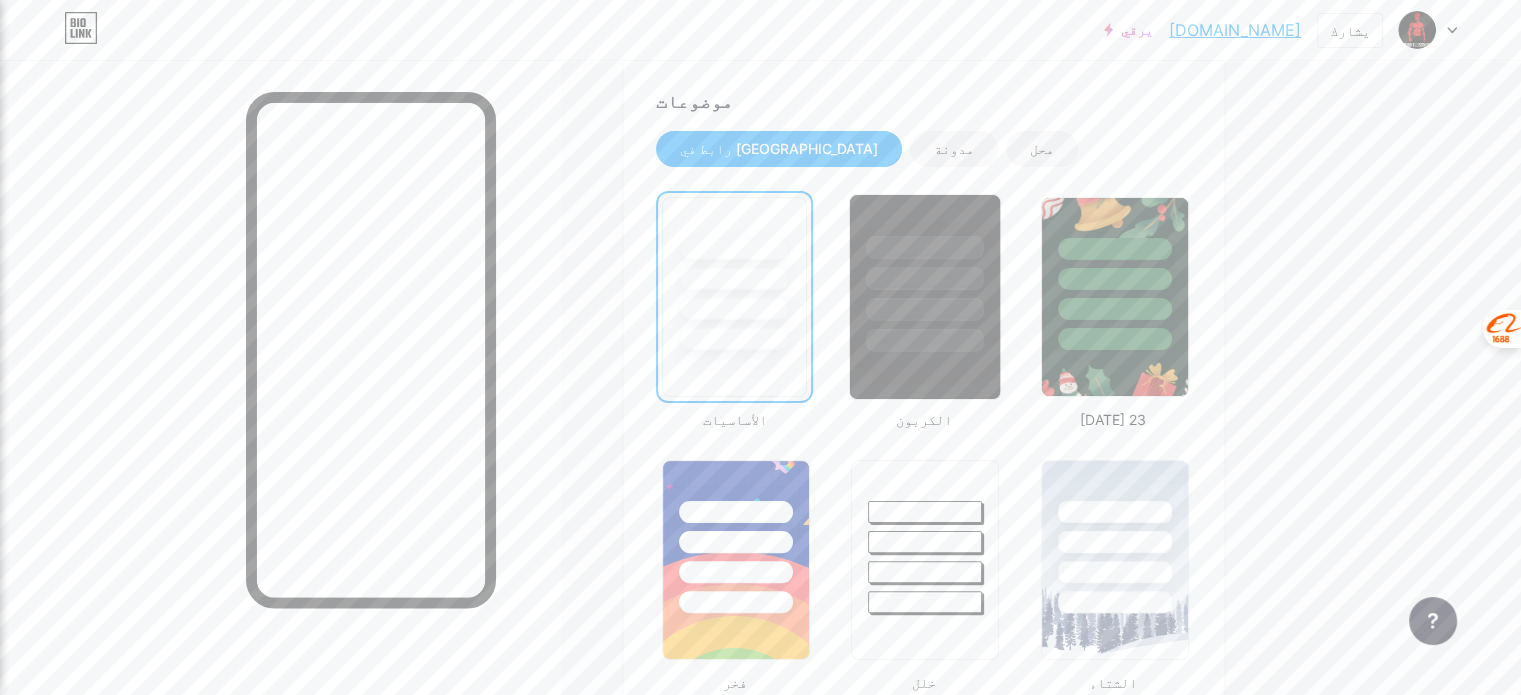 click at bounding box center [925, 273] 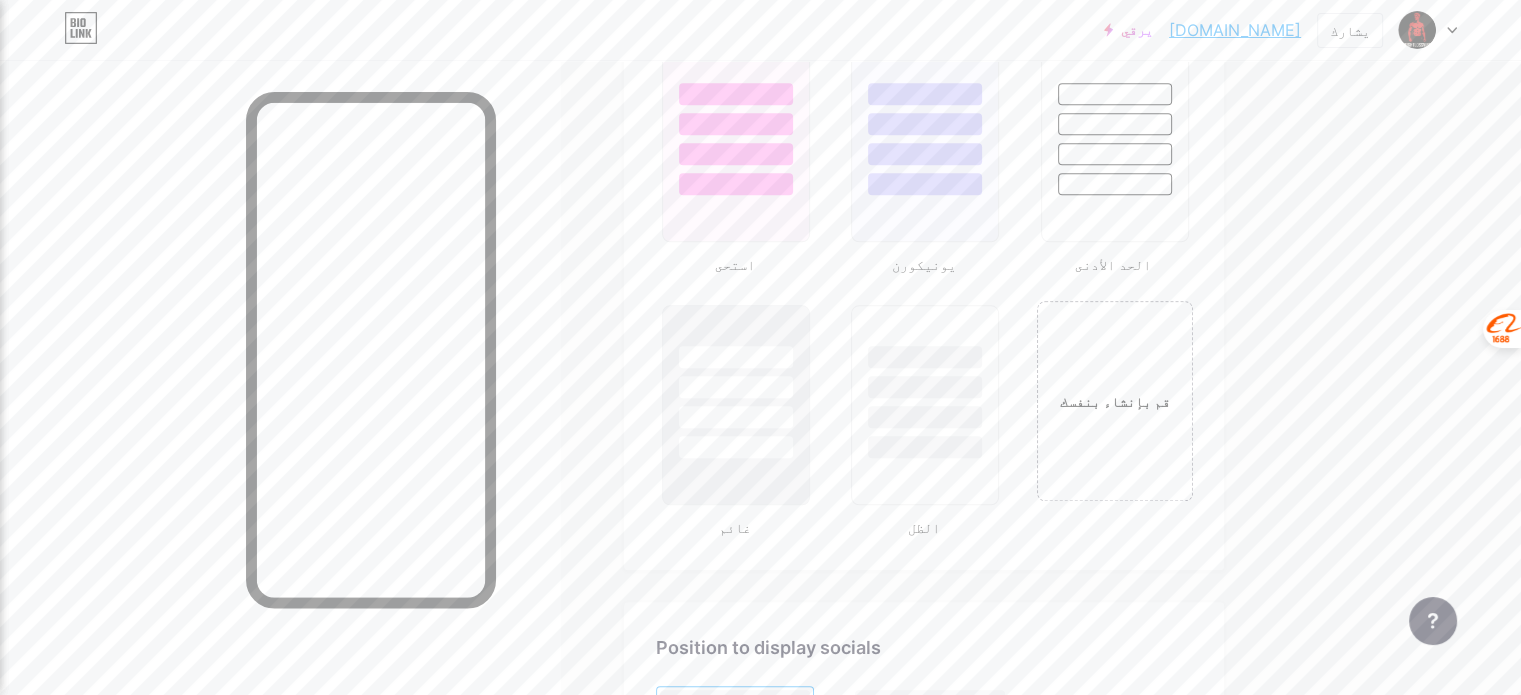 scroll, scrollTop: 1894, scrollLeft: 0, axis: vertical 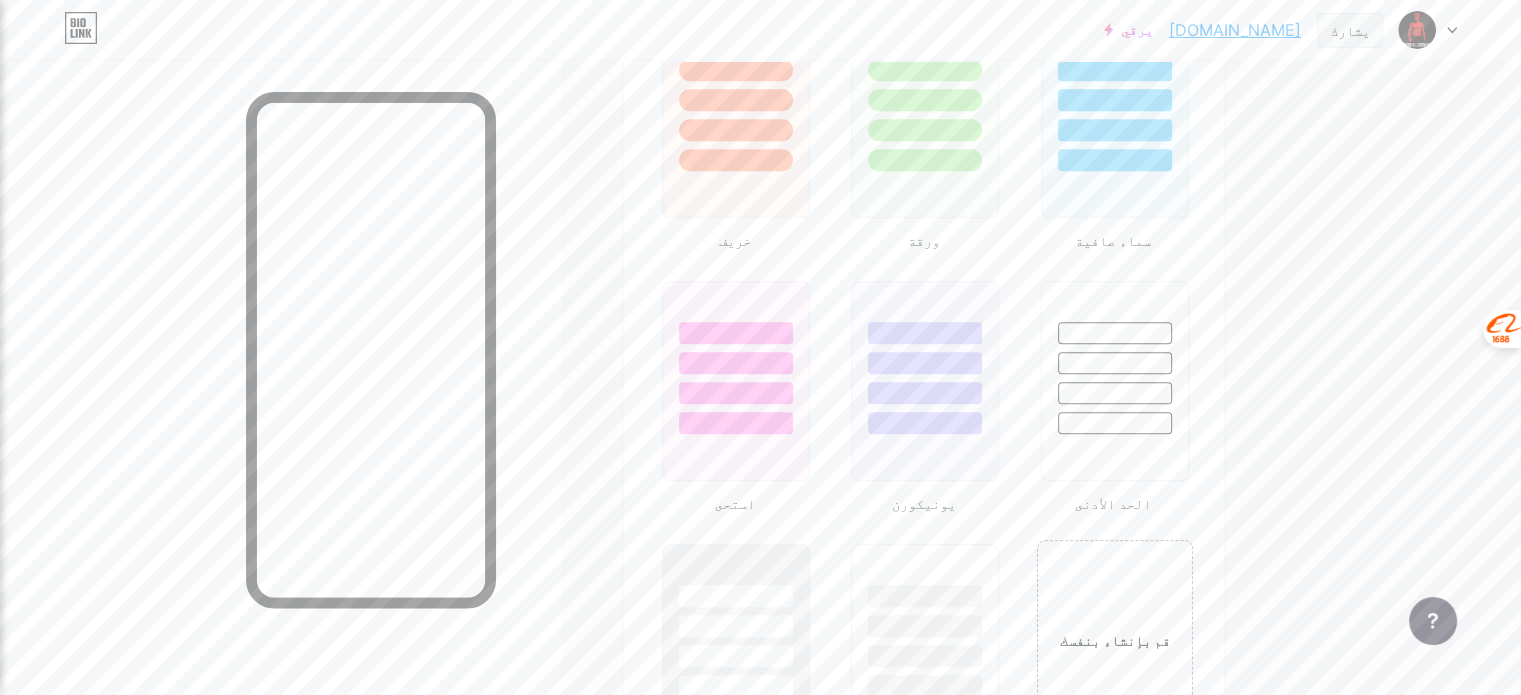 click on "يشارك" at bounding box center [1350, 30] 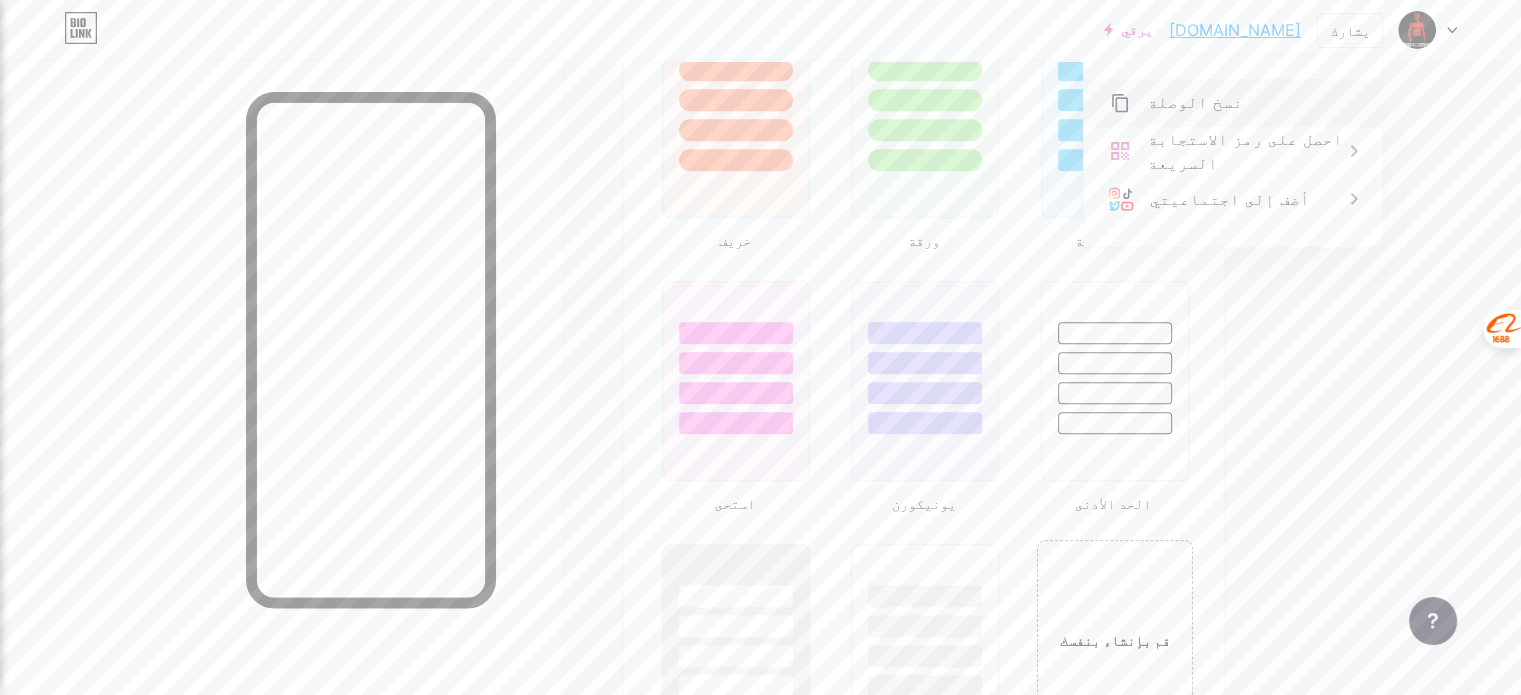 click on "نسخ الوصلة" at bounding box center [1195, 103] 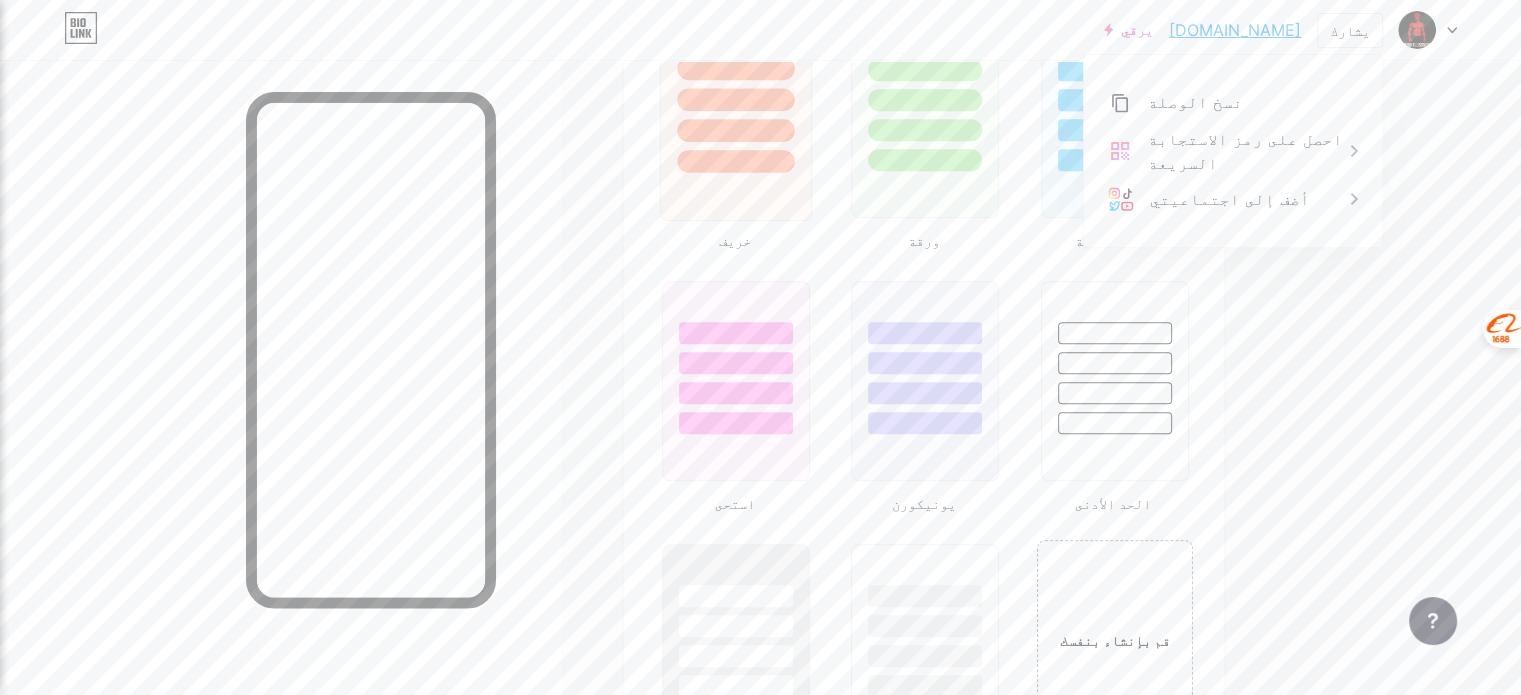 click at bounding box center (735, 161) 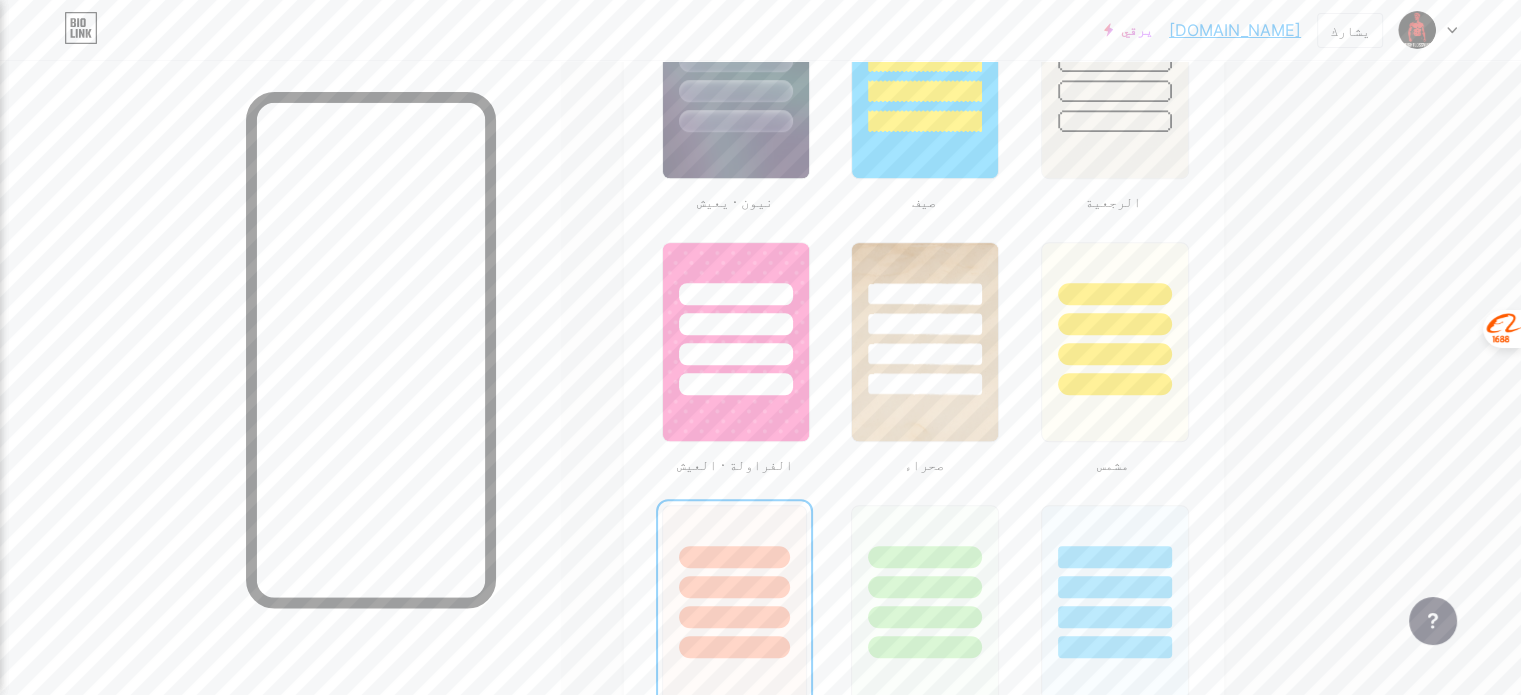 scroll, scrollTop: 1394, scrollLeft: 0, axis: vertical 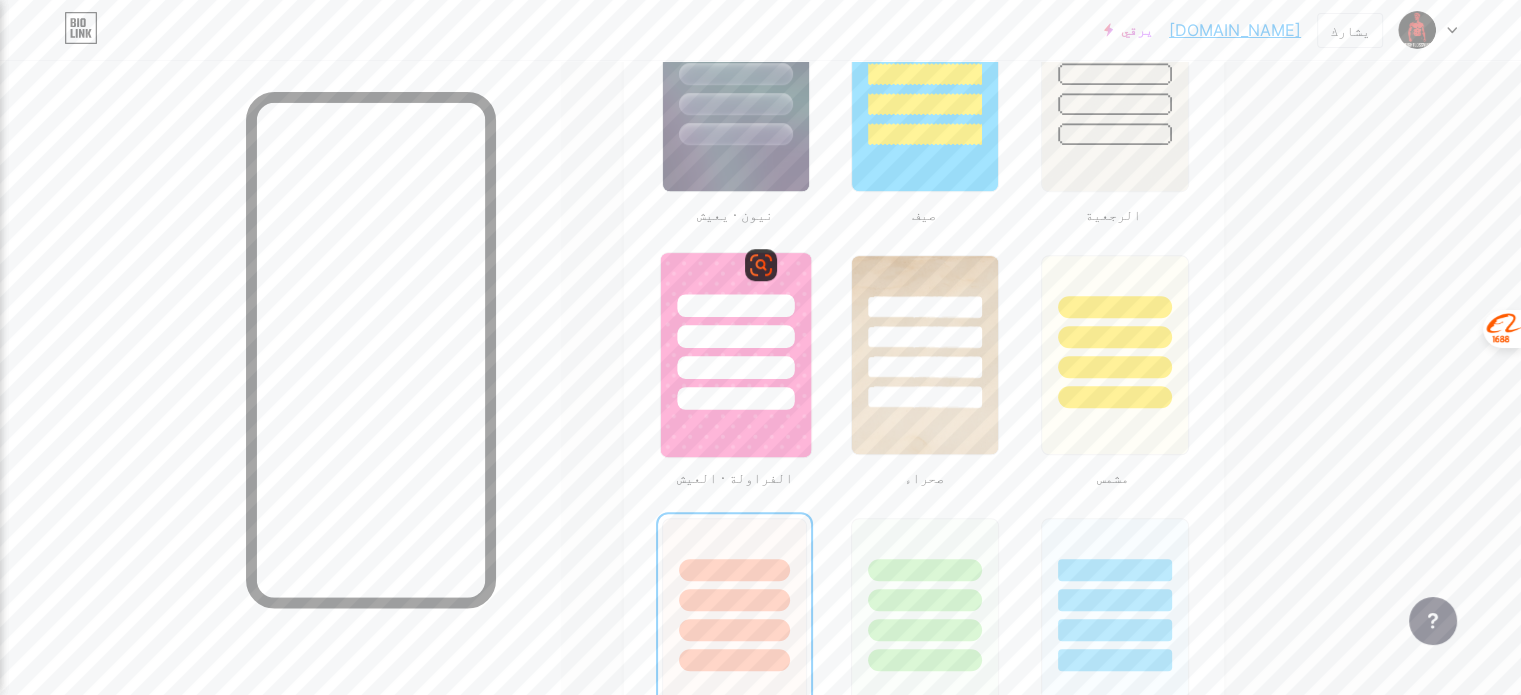 click at bounding box center (736, 331) 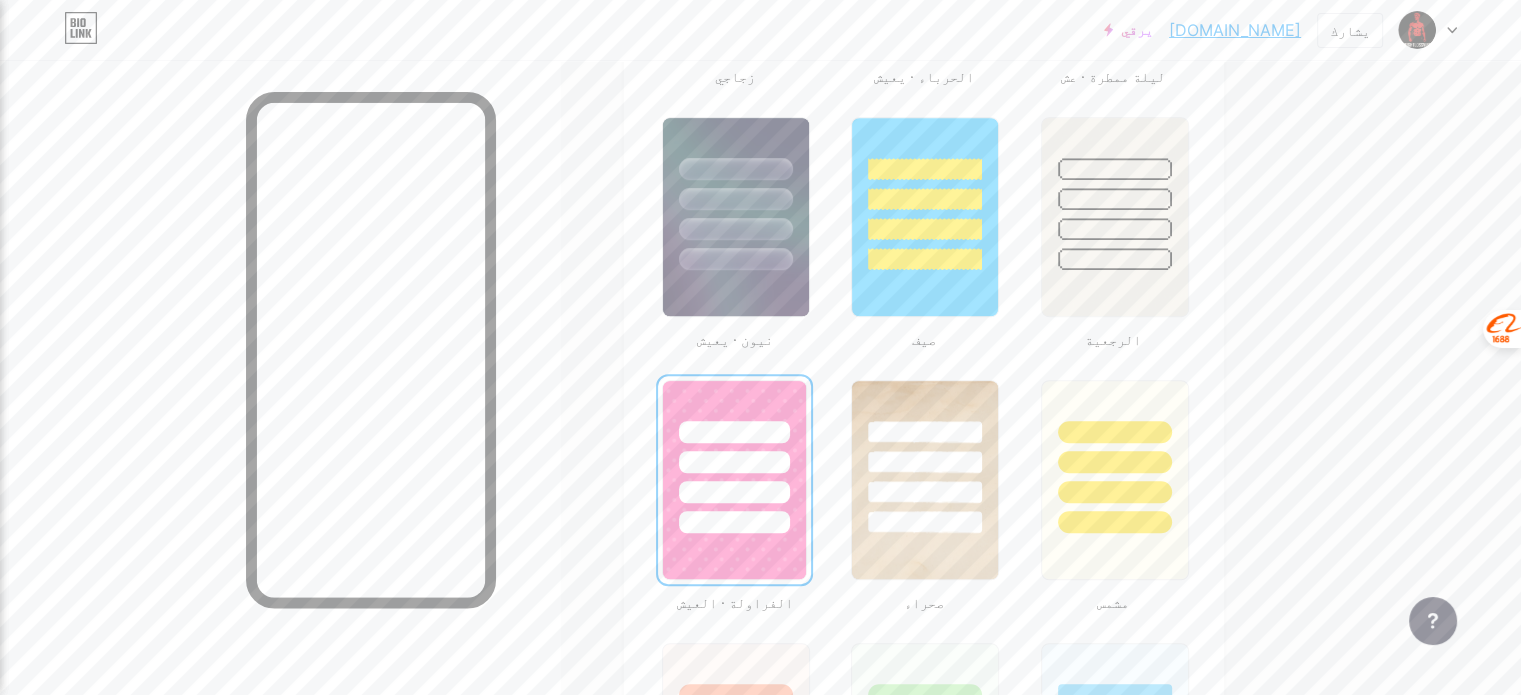 scroll, scrollTop: 1194, scrollLeft: 0, axis: vertical 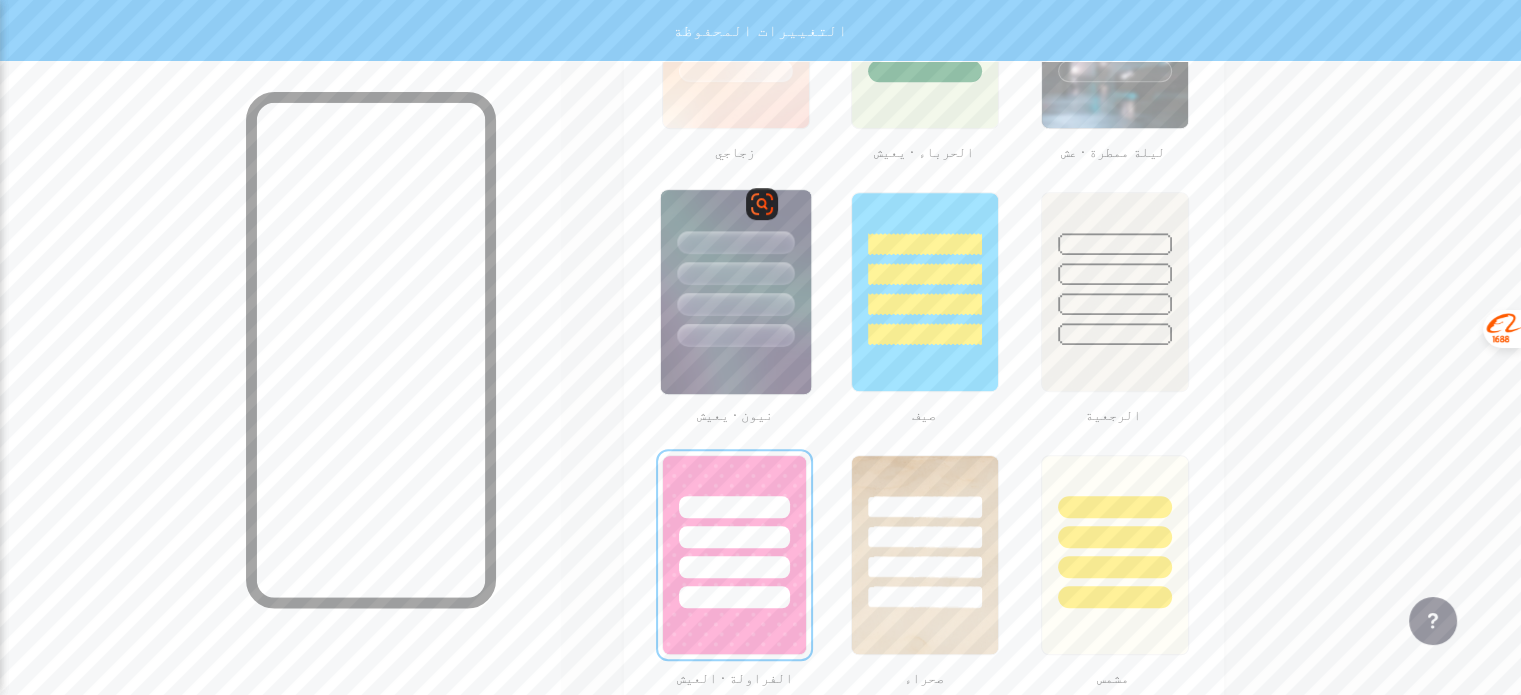 click at bounding box center (736, 268) 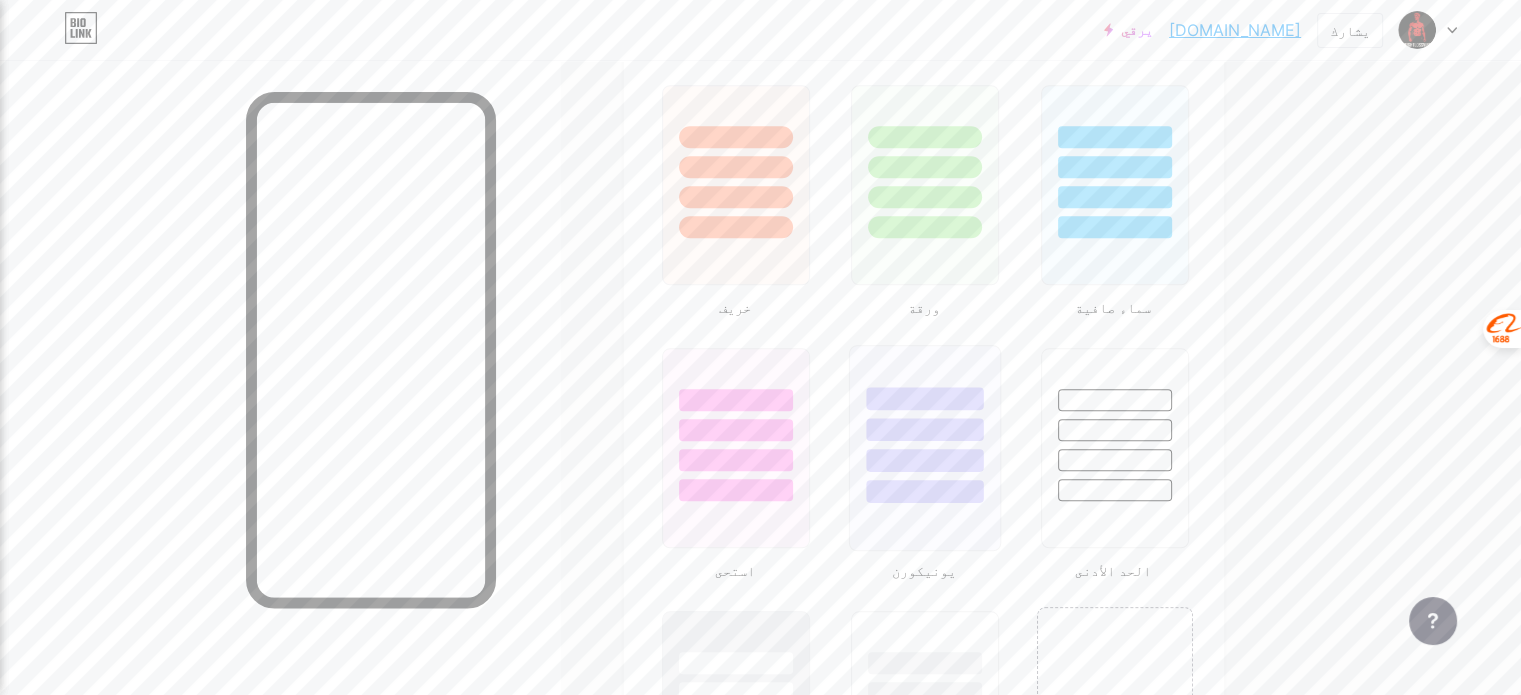 scroll, scrollTop: 1794, scrollLeft: 0, axis: vertical 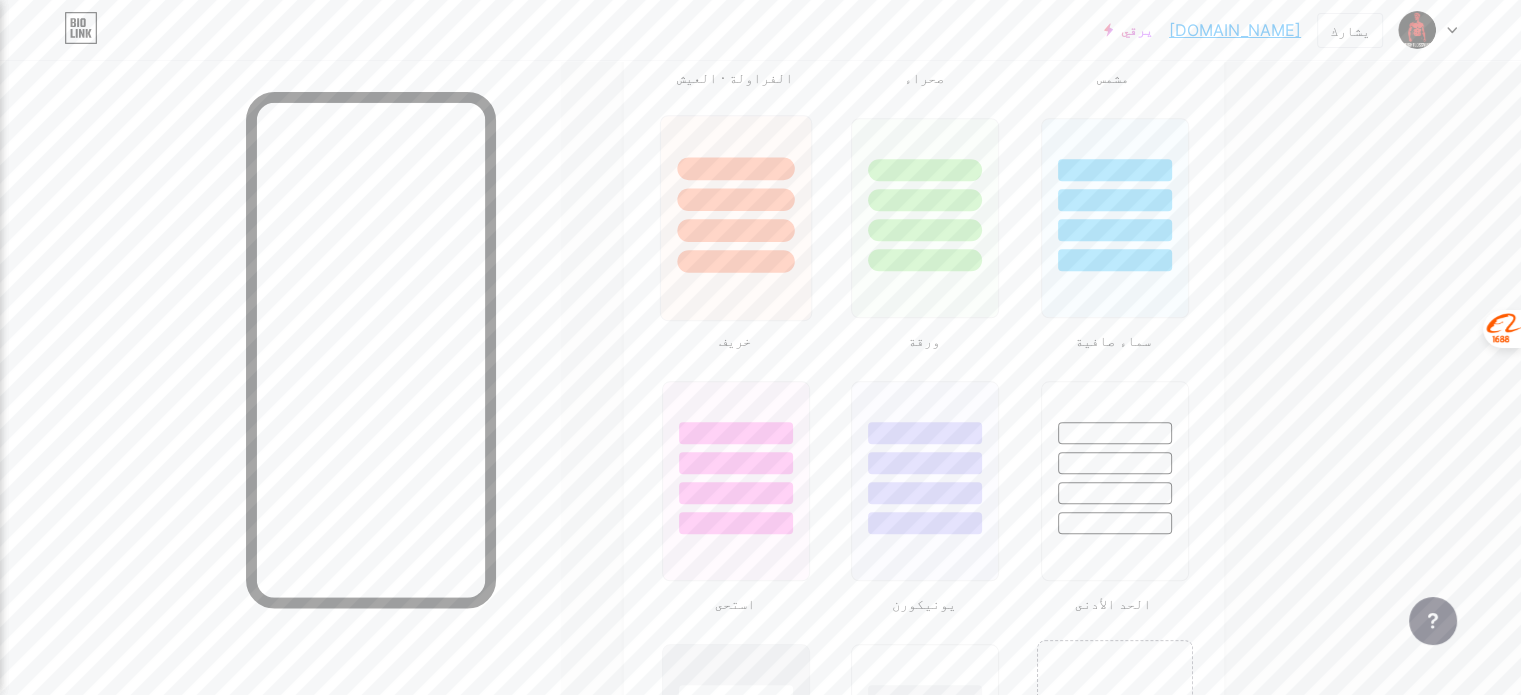 click at bounding box center [735, 261] 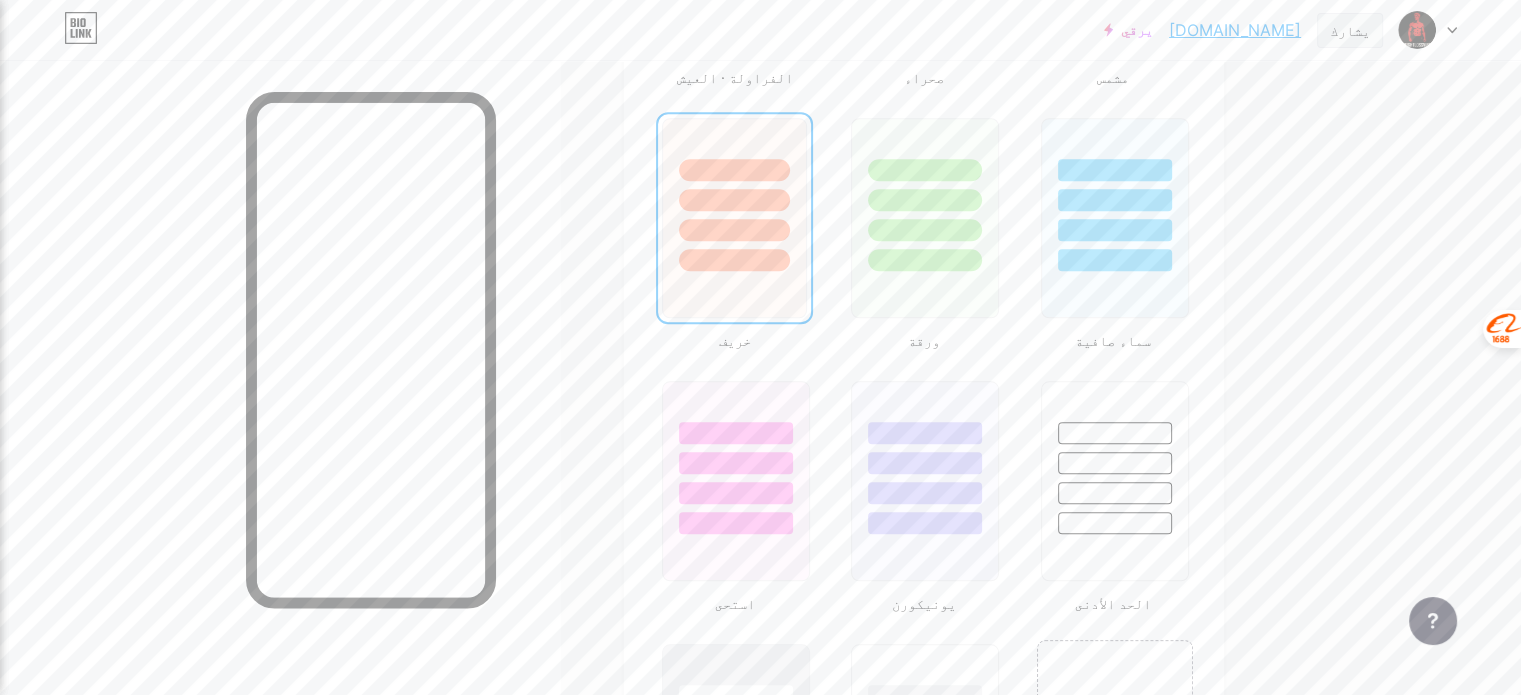 click on "يشارك" at bounding box center [1350, 30] 